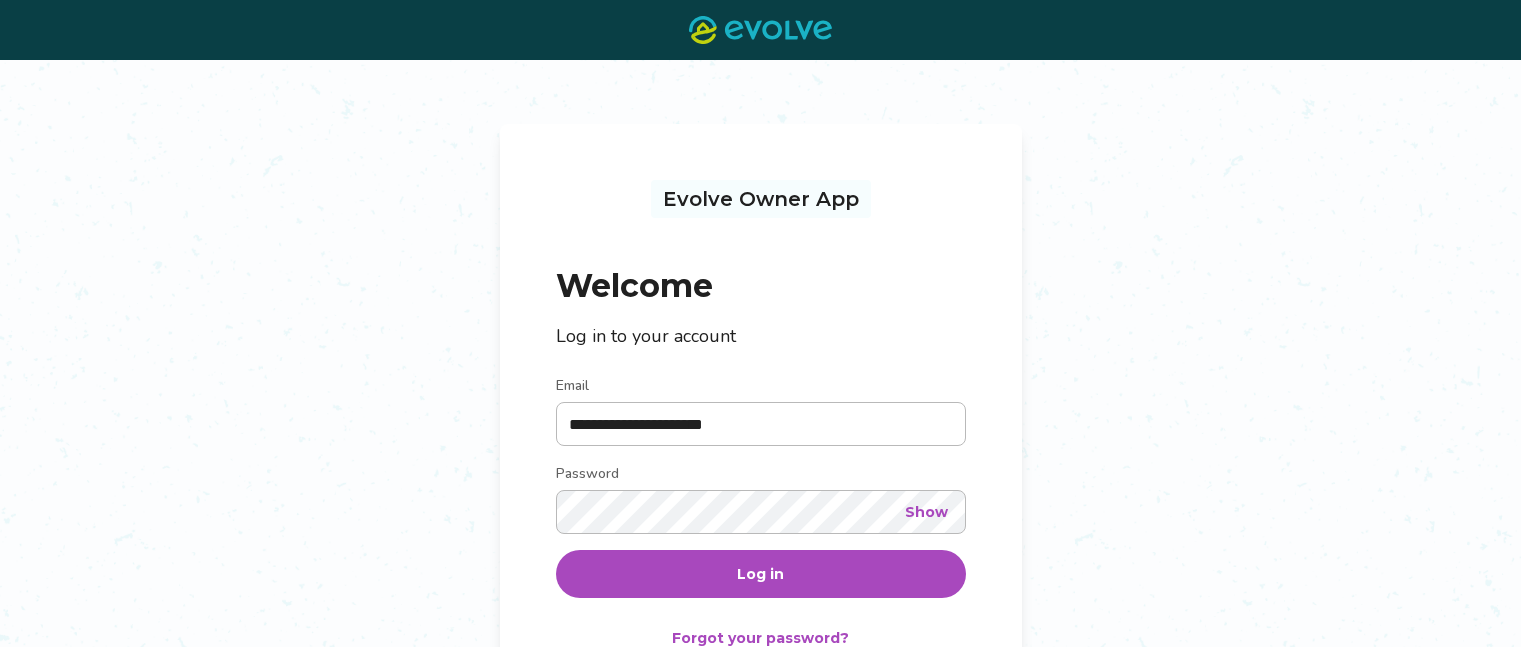 scroll, scrollTop: 0, scrollLeft: 0, axis: both 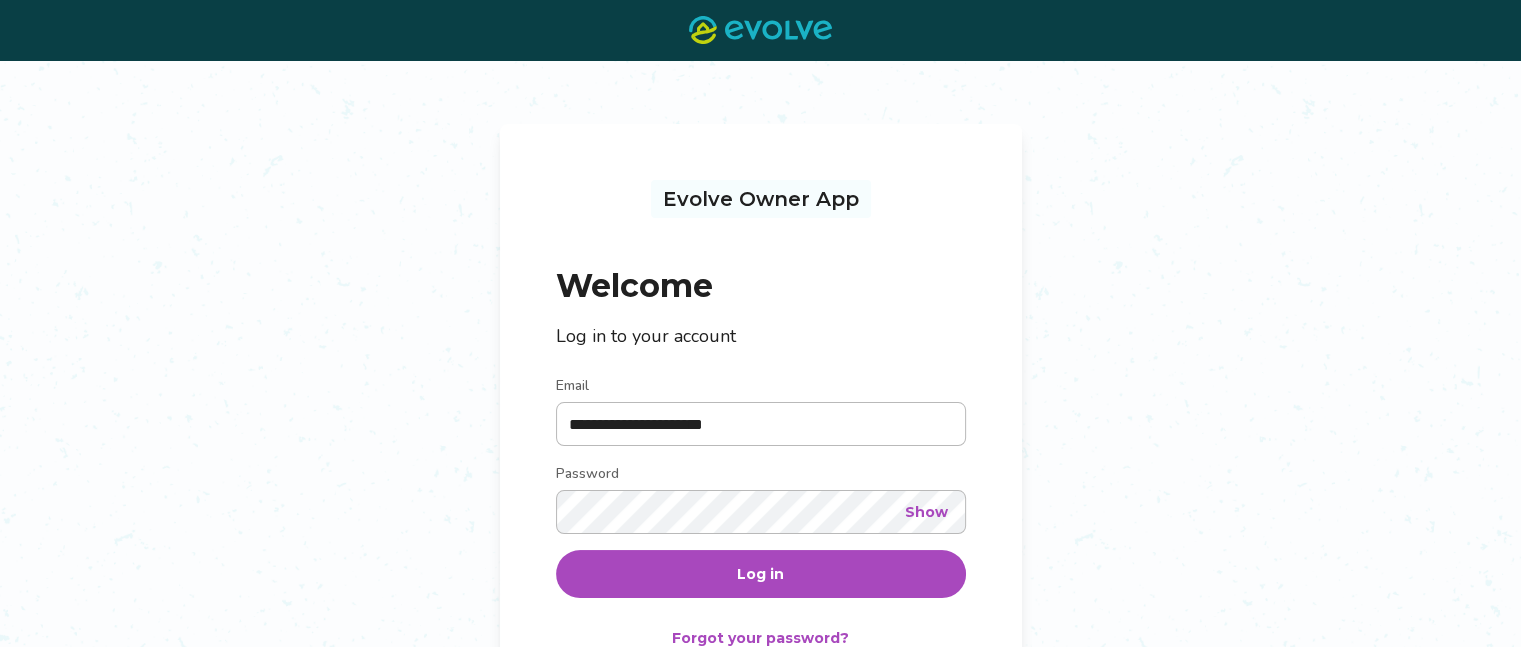 click on "Log in" at bounding box center (760, 574) 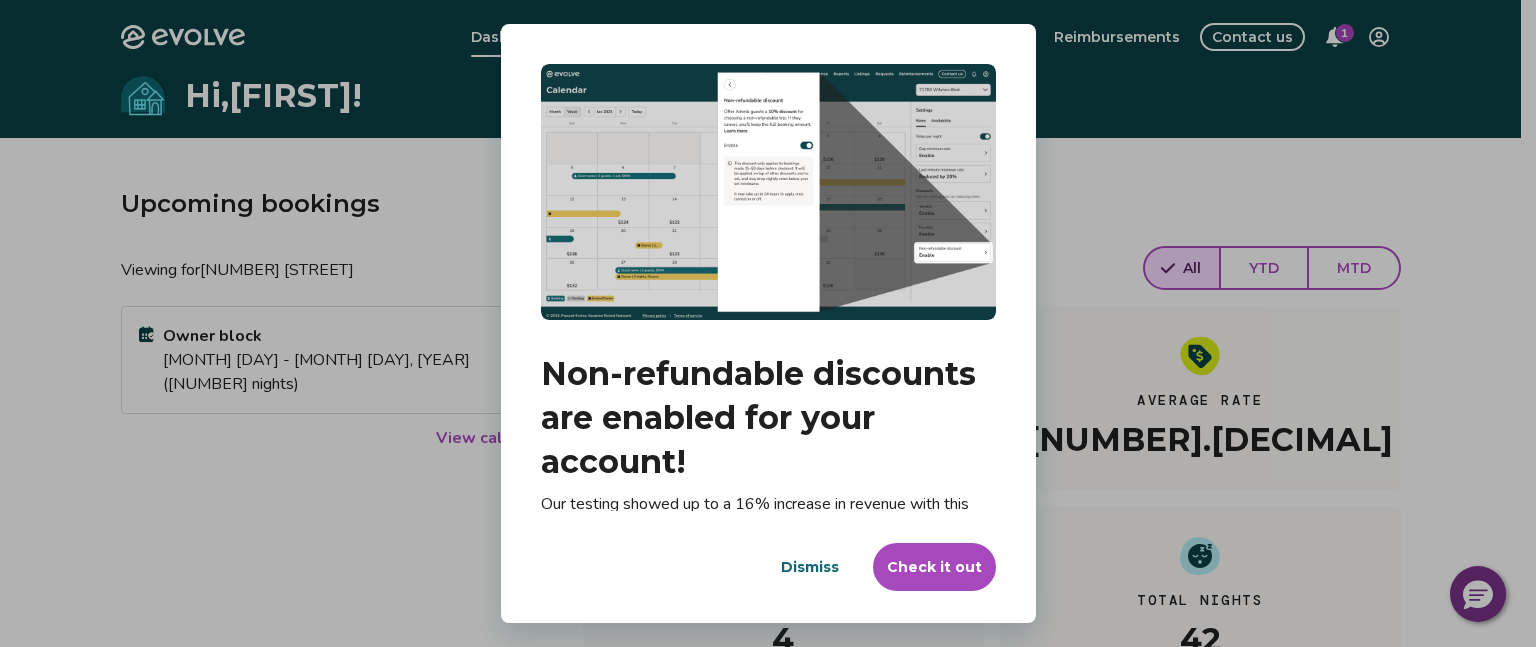 click on "Dismiss" at bounding box center (810, 567) 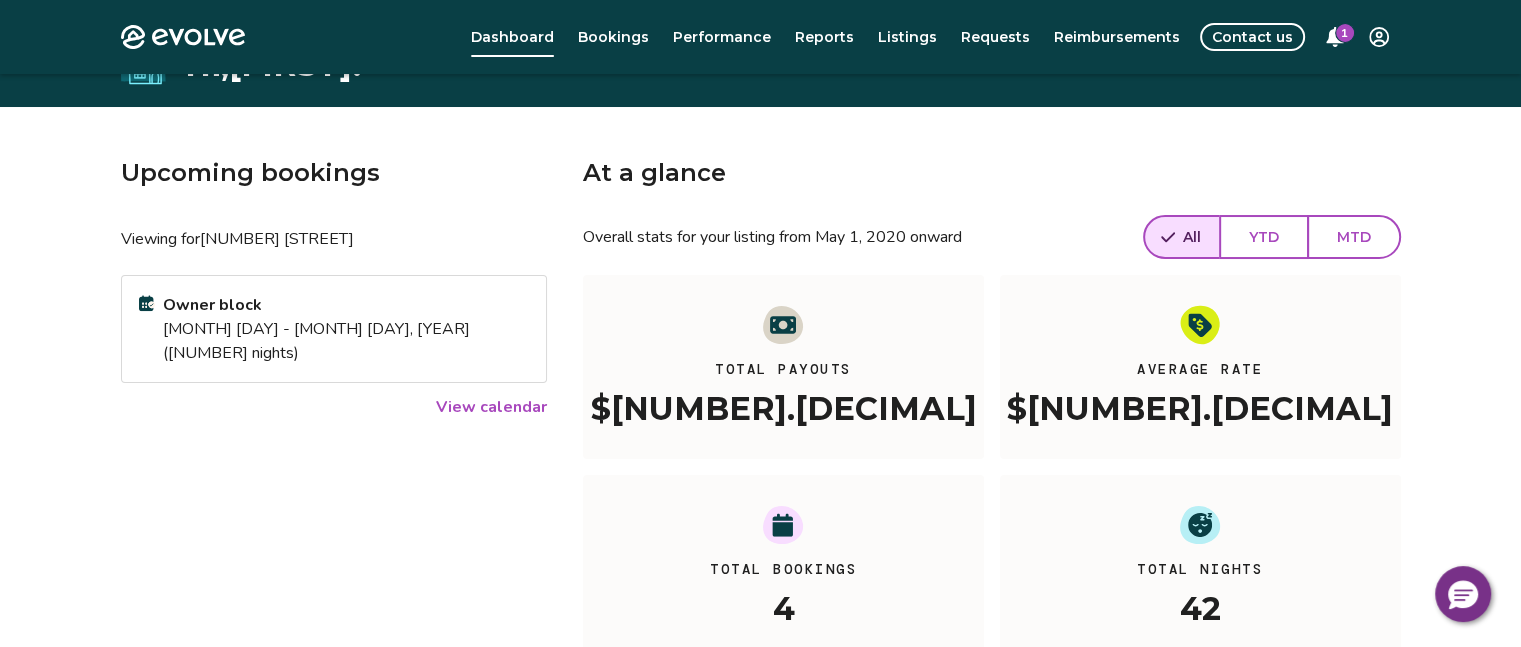 scroll, scrollTop: 0, scrollLeft: 0, axis: both 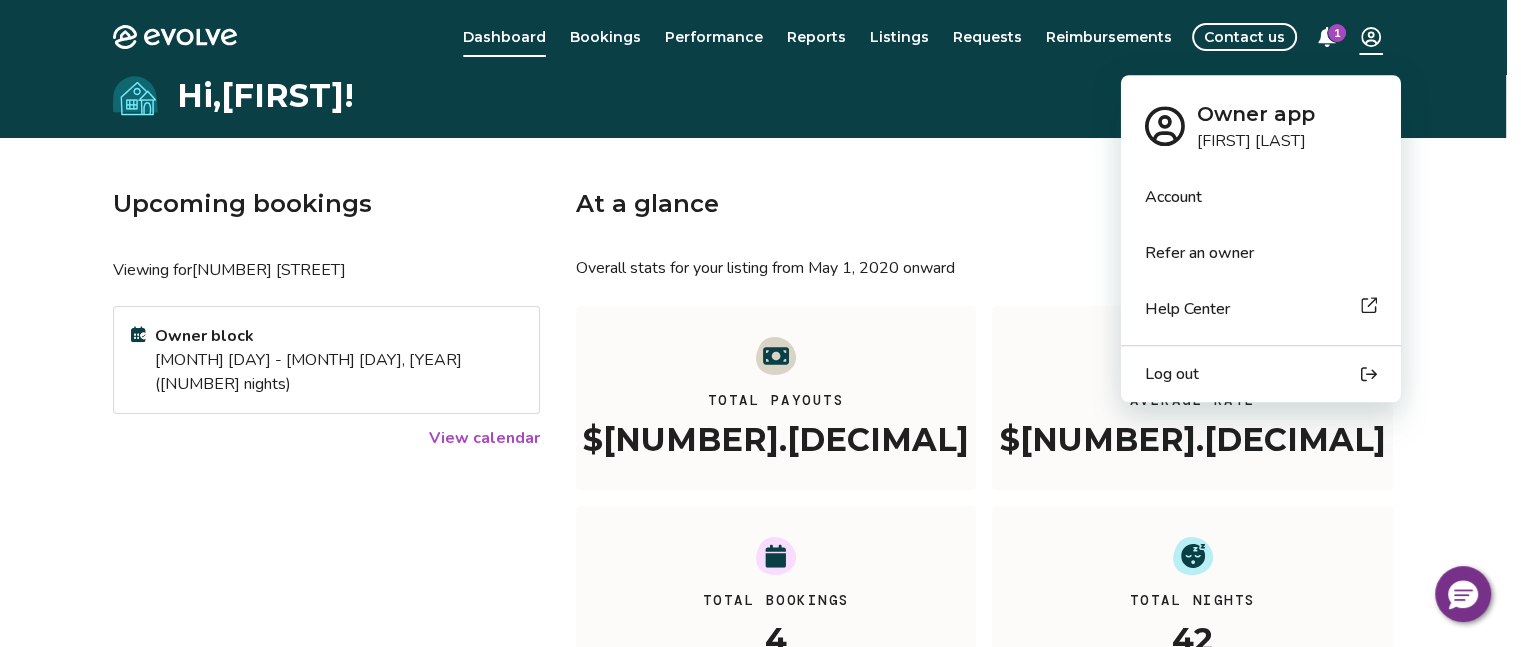 click on "Evolve Dashboard Bookings Performance Reports Listings Requests Reimbursements Contact us 1 Hi,  Gabriel ! Upcoming bookings Viewing for  W8432 Webb Creek Dr Owner block Aug 13 - 01, 2031 (2148 nights) View calendar At a glance Overall stats for your listing from May 1, 2020 onward All YTD MTD Total Payouts $2,564.83 Average Rate $61.07 Total Bookings 4 Total Nights 42 View performance Looking for the booking site links to your listing?  You can find these under  the  Listings  overview © 2013-Present Evolve Vacation Rental Network Privacy Policy | Terms of Service
Owner app Gabriel   Maalouf Account Refer an owner Help Center Log out" at bounding box center (760, 517) 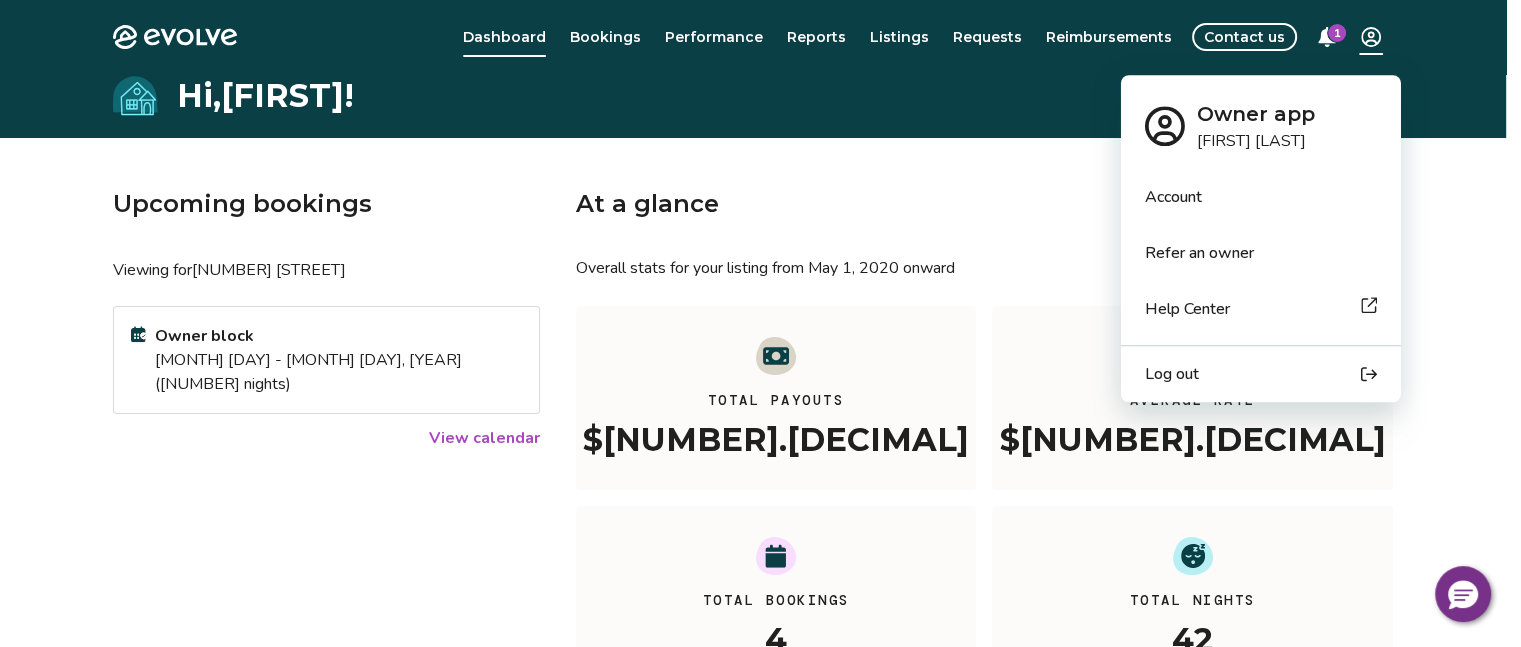 click on "Evolve Dashboard Bookings Performance Reports Listings Requests Reimbursements Contact us 1 Hi,  Gabriel ! Upcoming bookings Viewing for  W8432 Webb Creek Dr Owner block Aug 13 - 01, 2031 (2148 nights) View calendar At a glance Overall stats for your listing from May 1, 2020 onward All YTD MTD Total Payouts $2,564.83 Average Rate $61.07 Total Bookings 4 Total Nights 42 View performance Looking for the booking site links to your listing?  You can find these under  the  Listings  overview © 2013-Present Evolve Vacation Rental Network Privacy Policy | Terms of Service
Owner app Gabriel   Maalouf Account Refer an owner Help Center Log out" at bounding box center [760, 517] 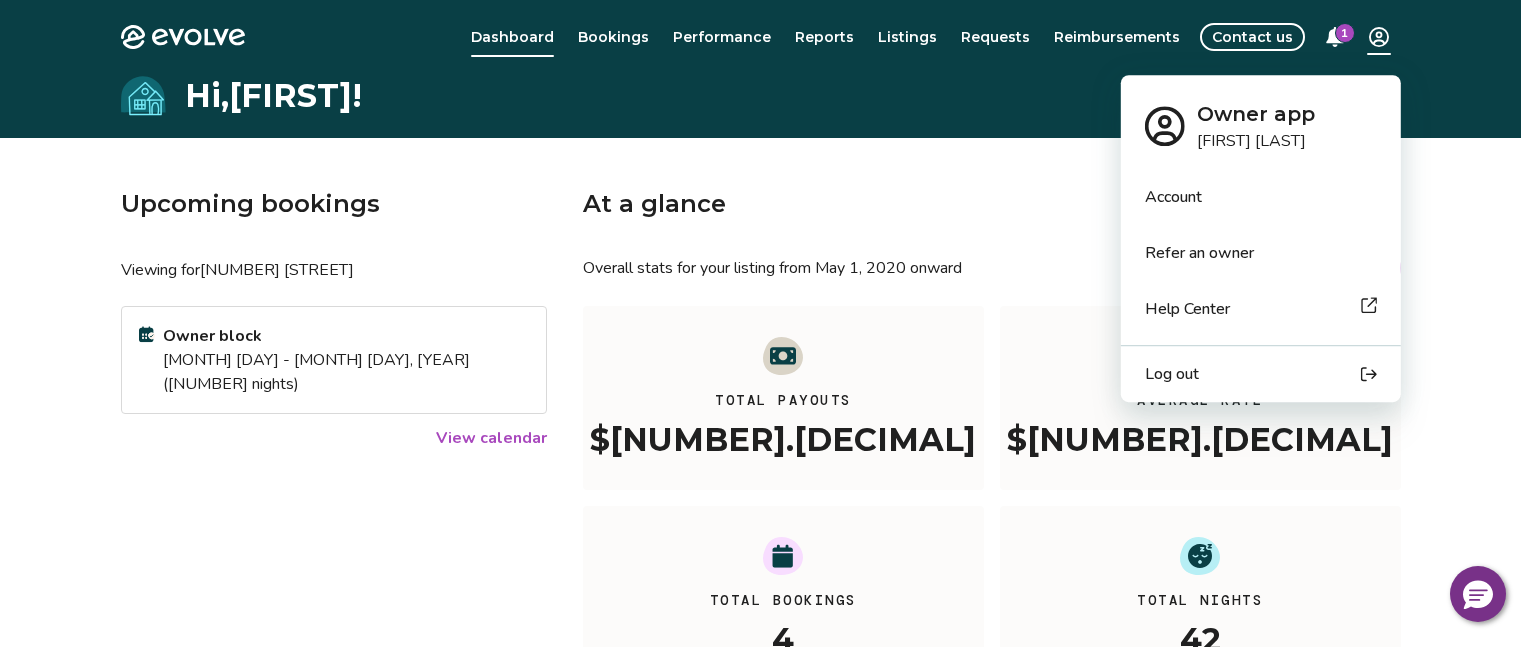click on "Evolve Dashboard Bookings Performance Reports Listings Requests Reimbursements Contact us 1 Hi,  Gabriel ! Upcoming bookings Viewing for  W8432 Webb Creek Dr Owner block Aug 13 - 01, 2031 (2148 nights) View calendar At a glance Overall stats for your listing from May 1, 2020 onward All YTD MTD Total Payouts $2,564.83 Average Rate $61.07 Total Bookings 4 Total Nights 42 View performance Looking for the booking site links to your listing?  You can find these under  the  Listings  overview © 2013-Present Evolve Vacation Rental Network Privacy Policy | Terms of Service
Owner app Gabriel   Maalouf Account Refer an owner Help Center Log out" at bounding box center [768, 517] 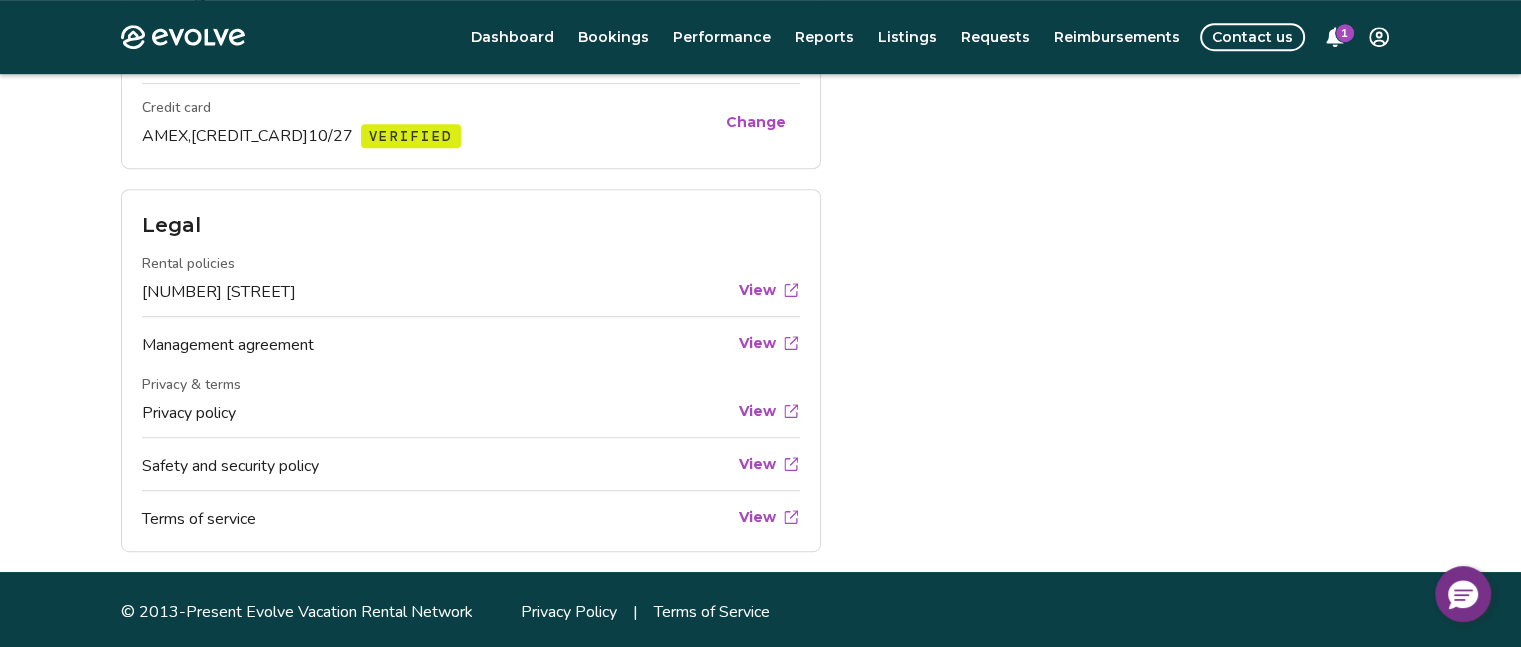 scroll, scrollTop: 1059, scrollLeft: 0, axis: vertical 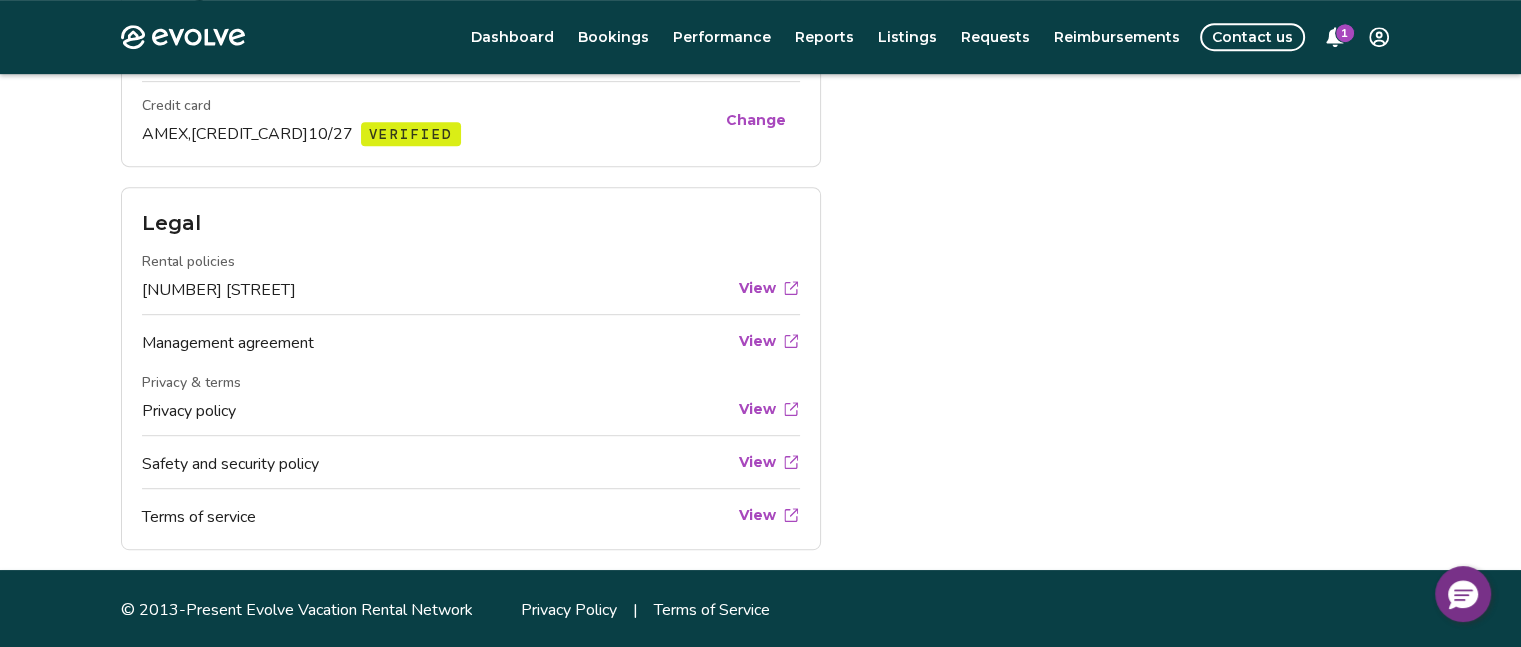 click on "View" at bounding box center (757, 288) 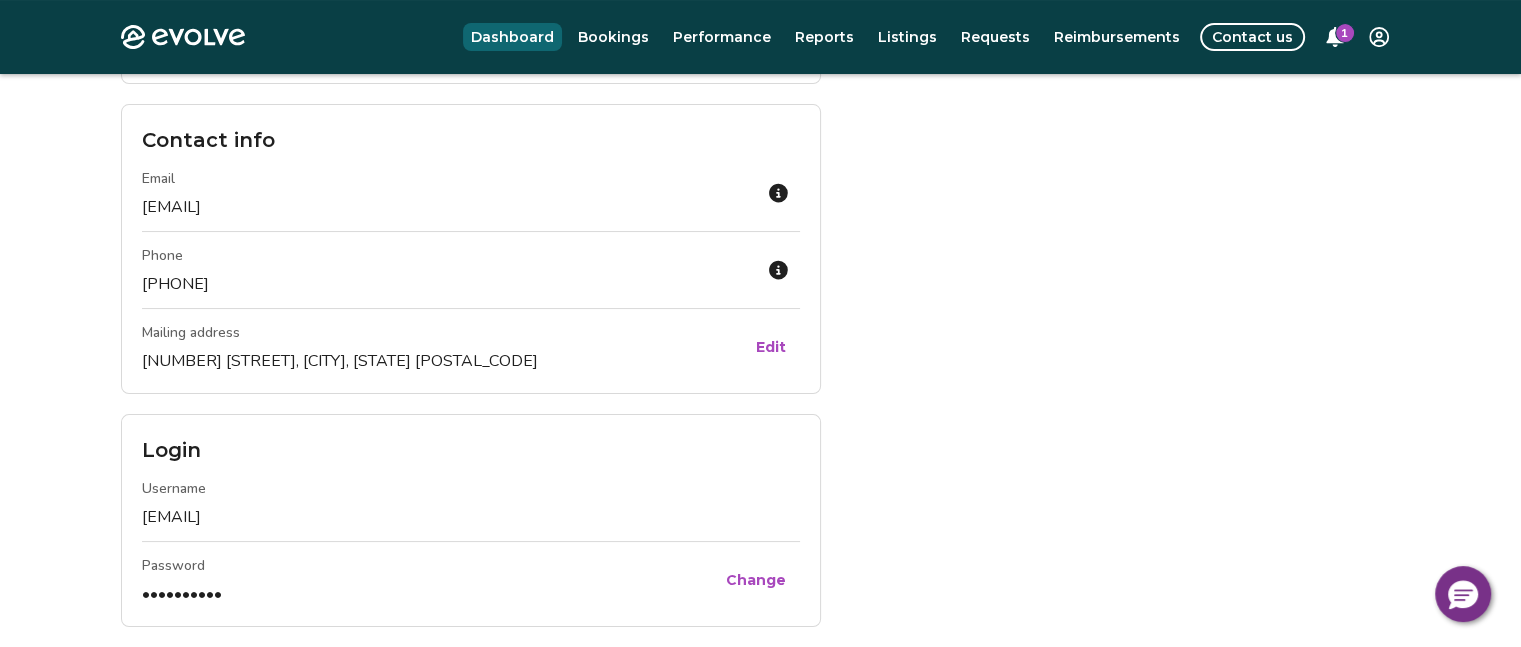 scroll, scrollTop: 209, scrollLeft: 0, axis: vertical 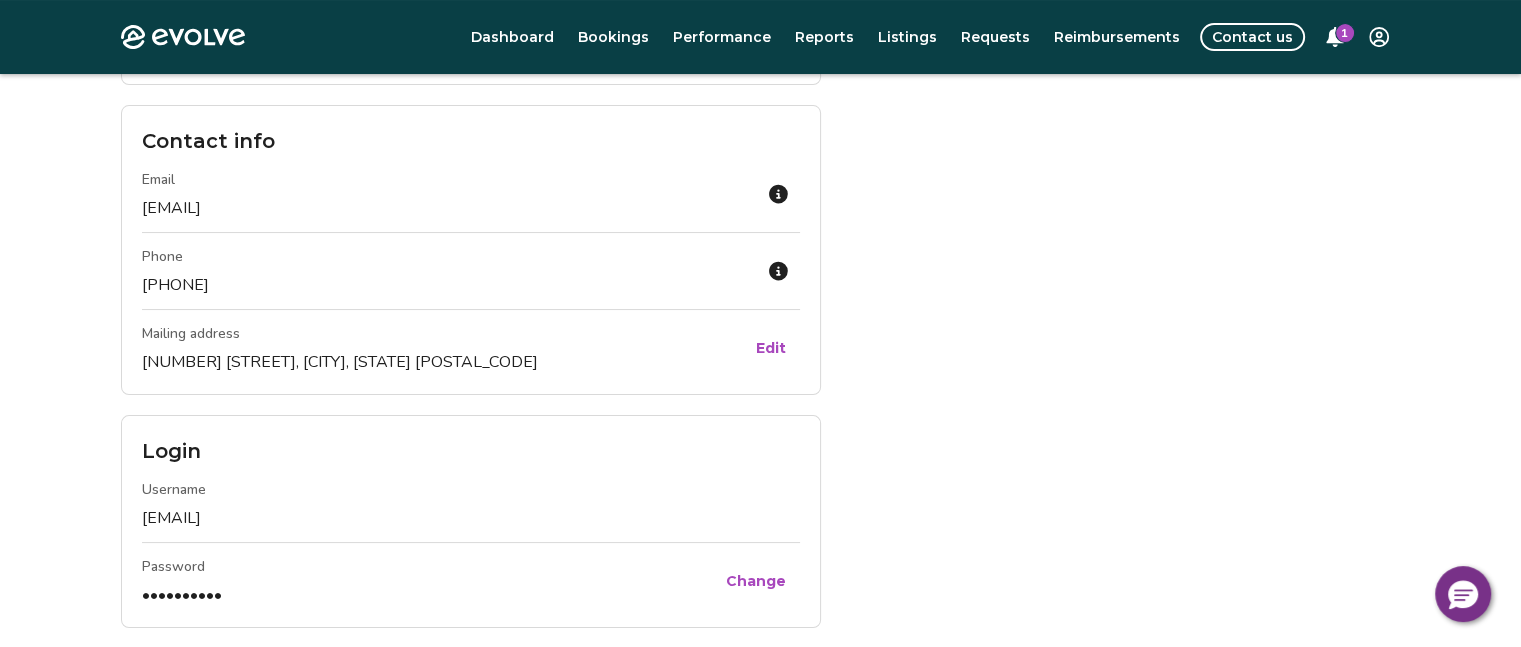 click on "Dashboard" at bounding box center (512, 37) 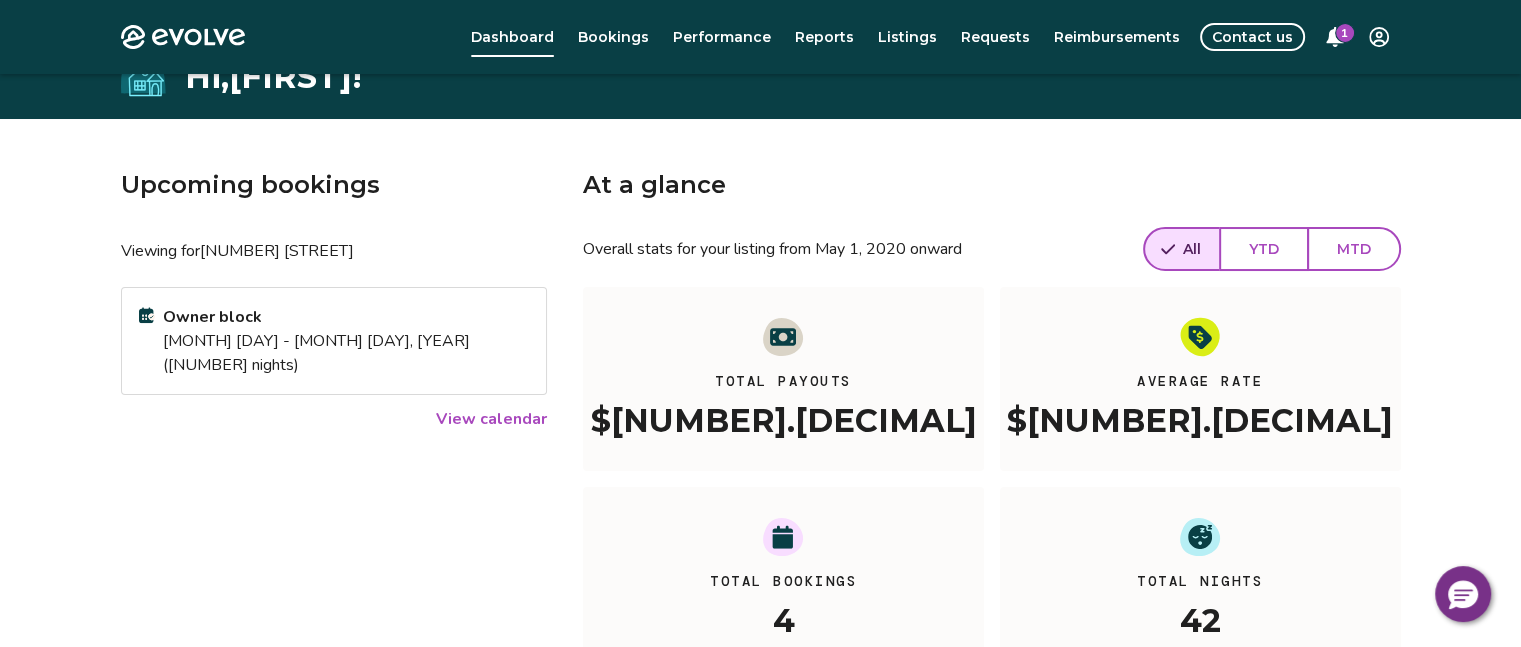 scroll, scrollTop: 0, scrollLeft: 0, axis: both 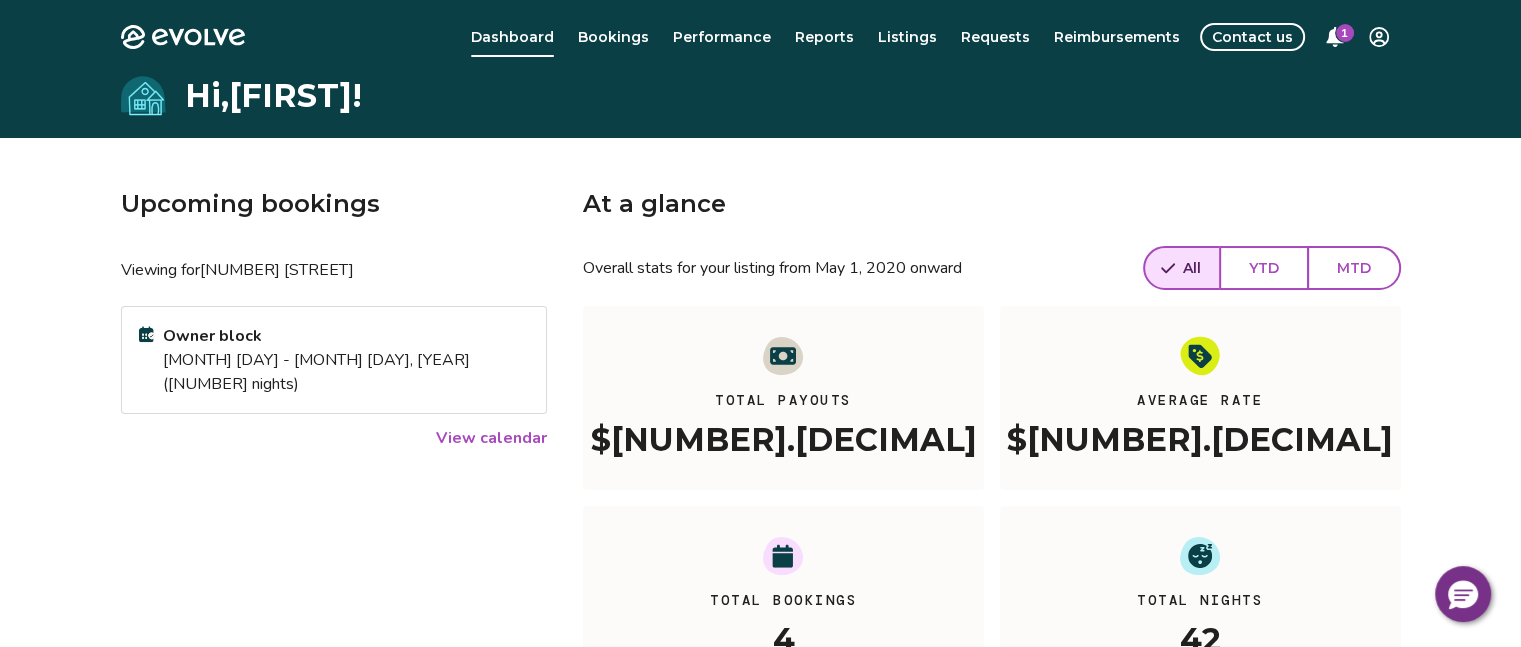 click on "Bookings" at bounding box center [613, 37] 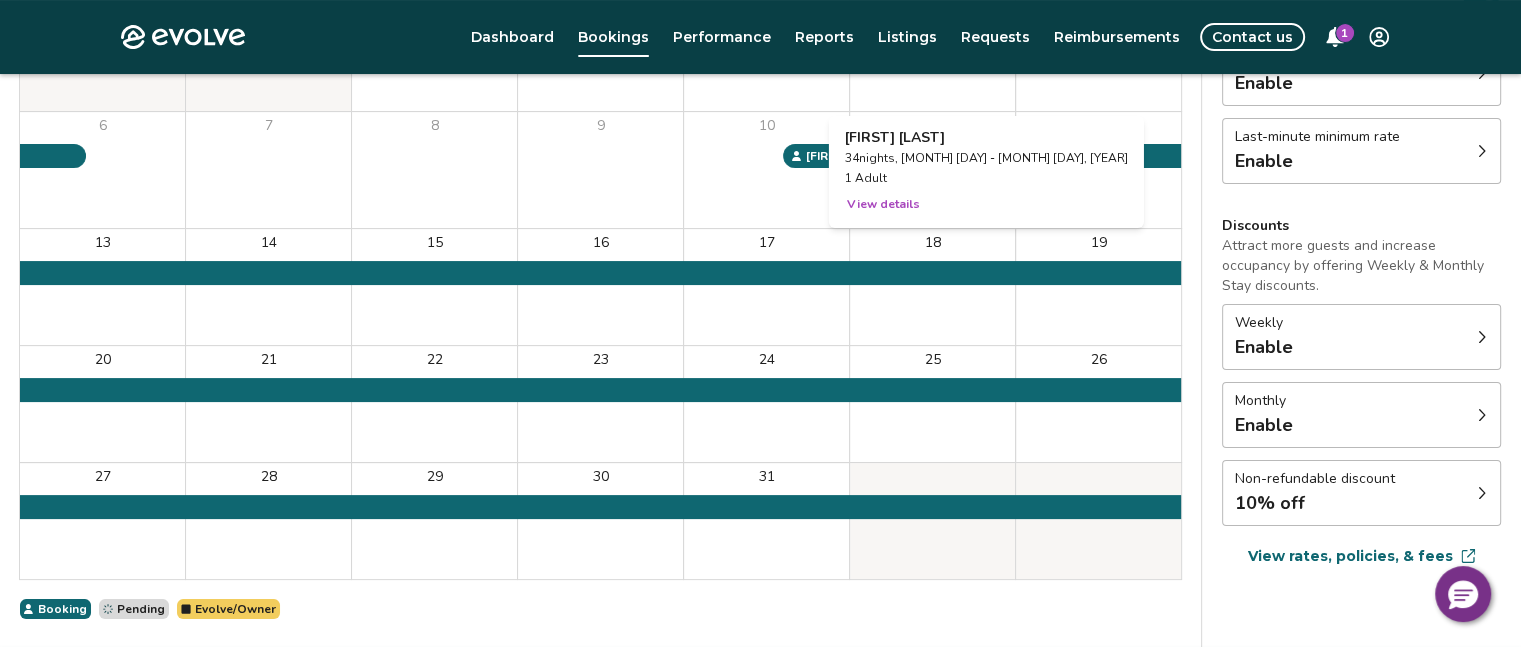 scroll, scrollTop: 387, scrollLeft: 0, axis: vertical 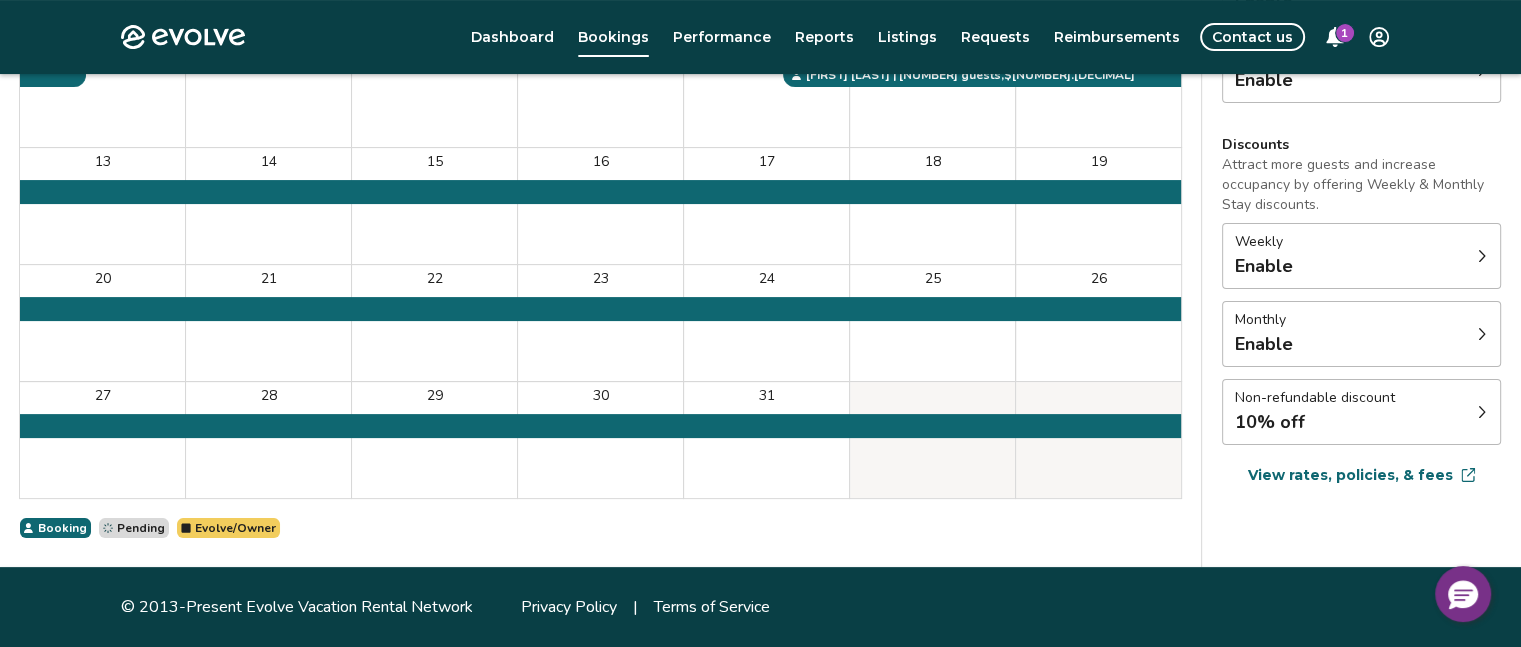 click on "Evolve/Owner" at bounding box center [235, 528] 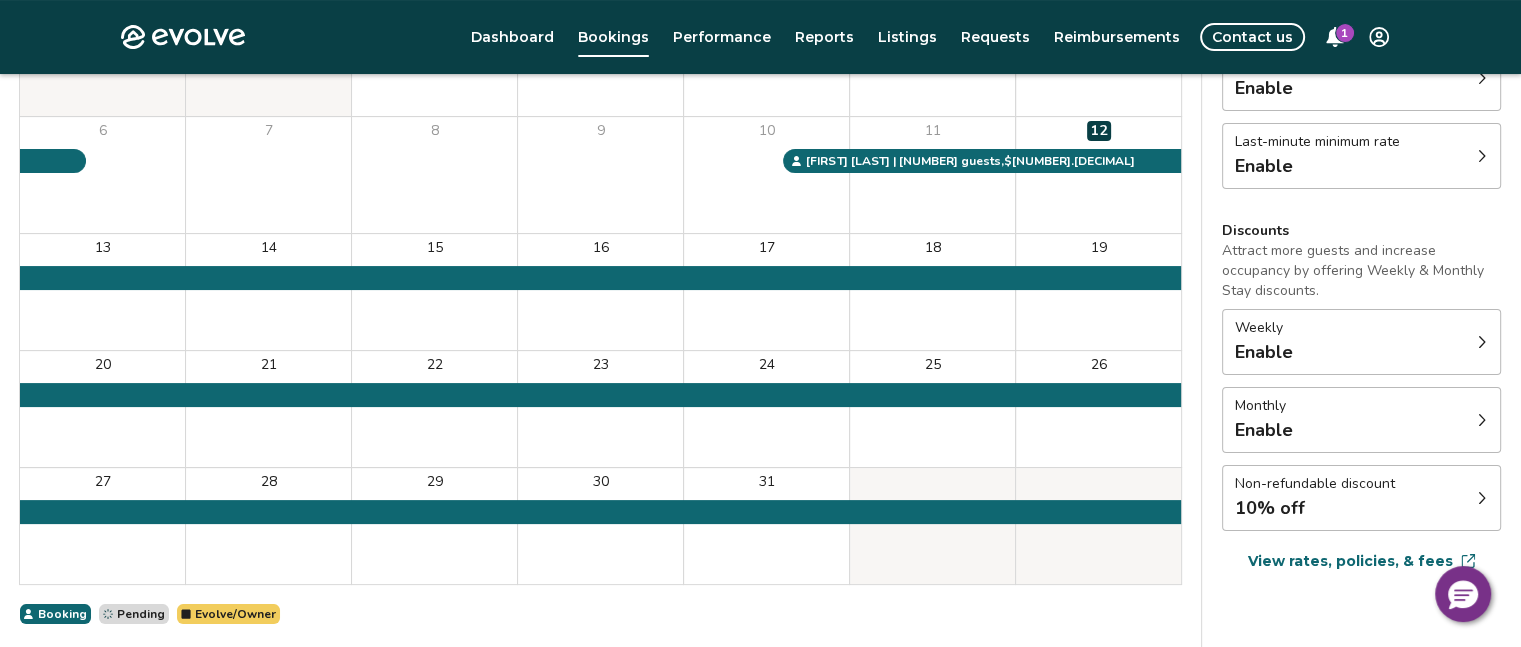 scroll, scrollTop: 337, scrollLeft: 0, axis: vertical 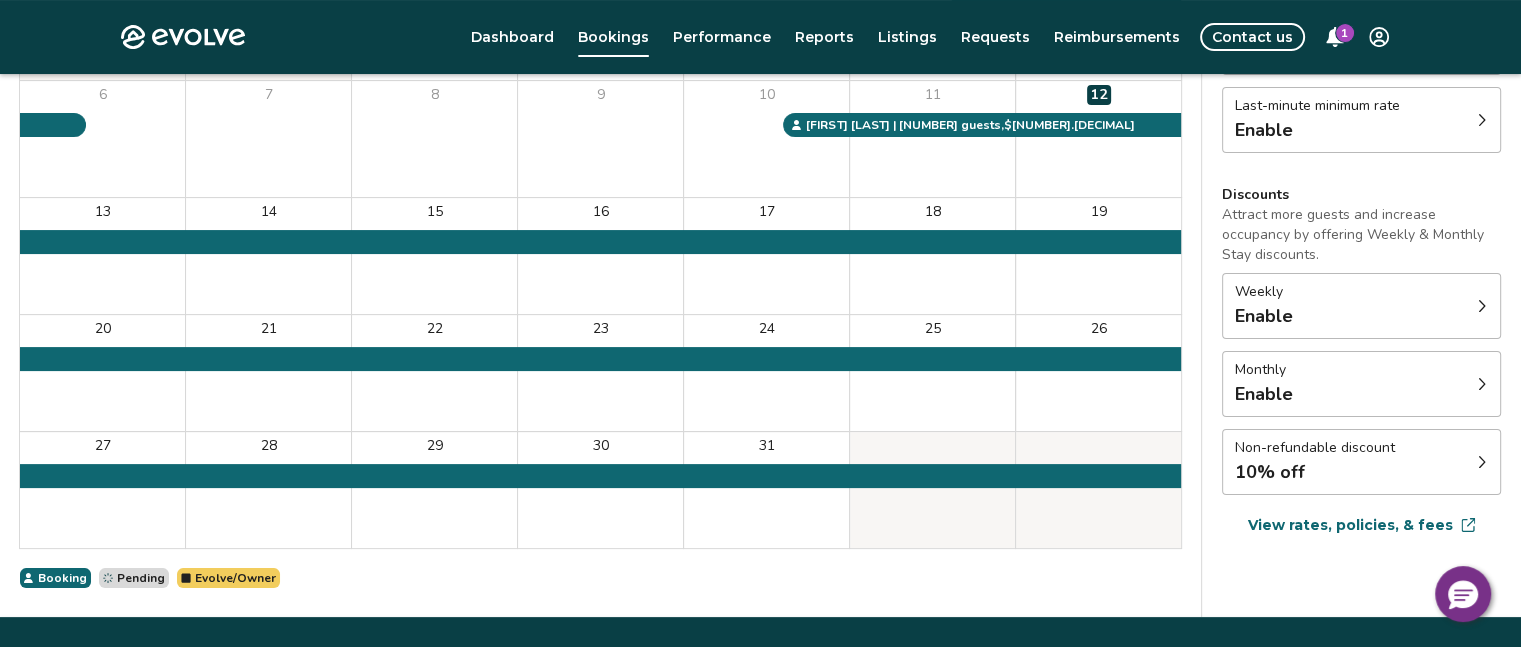click 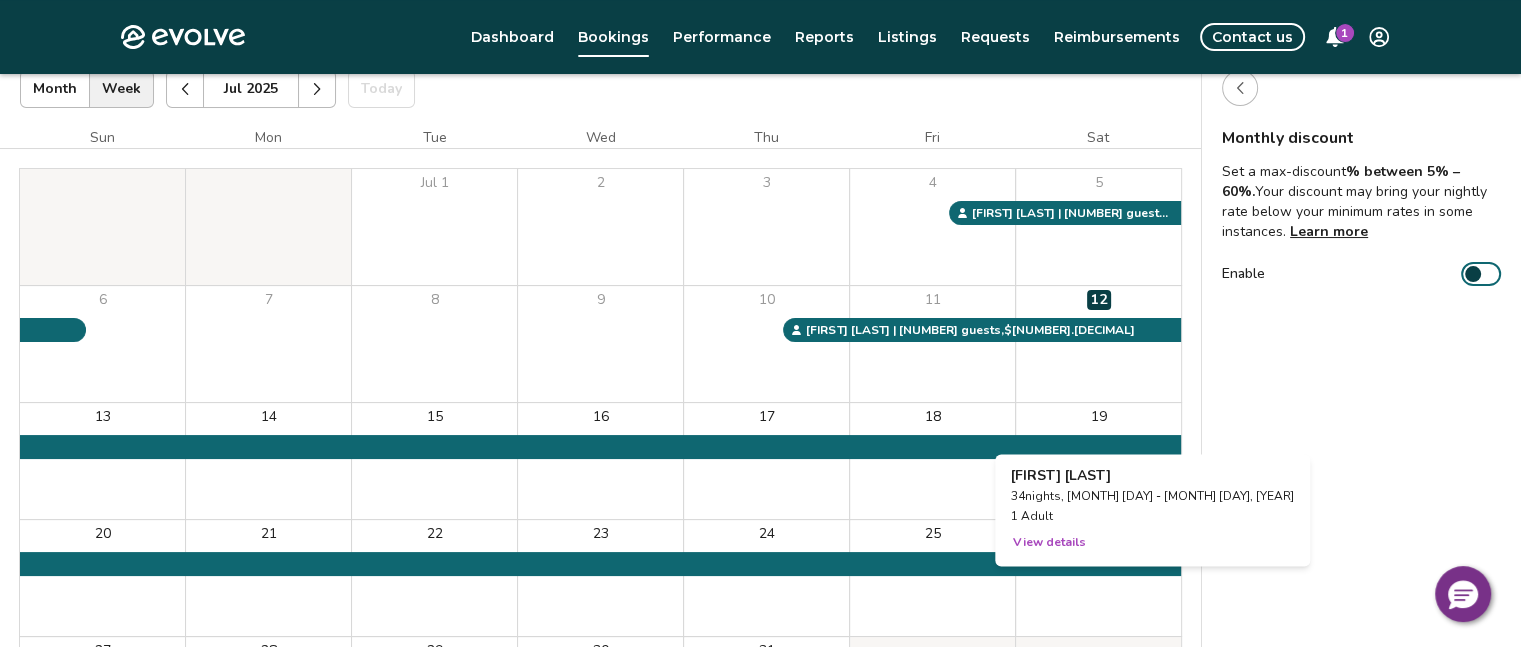 scroll, scrollTop: 37, scrollLeft: 0, axis: vertical 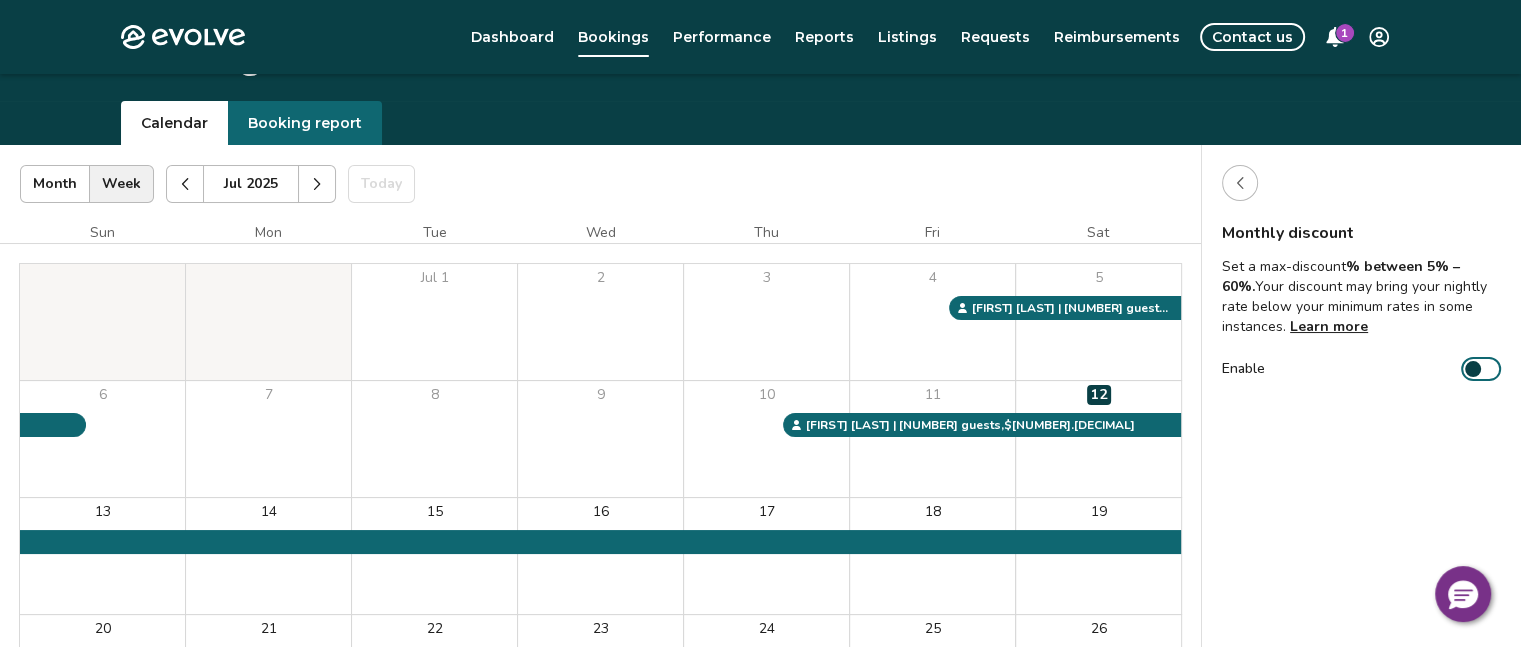 click on "Enable" at bounding box center (1481, 369) 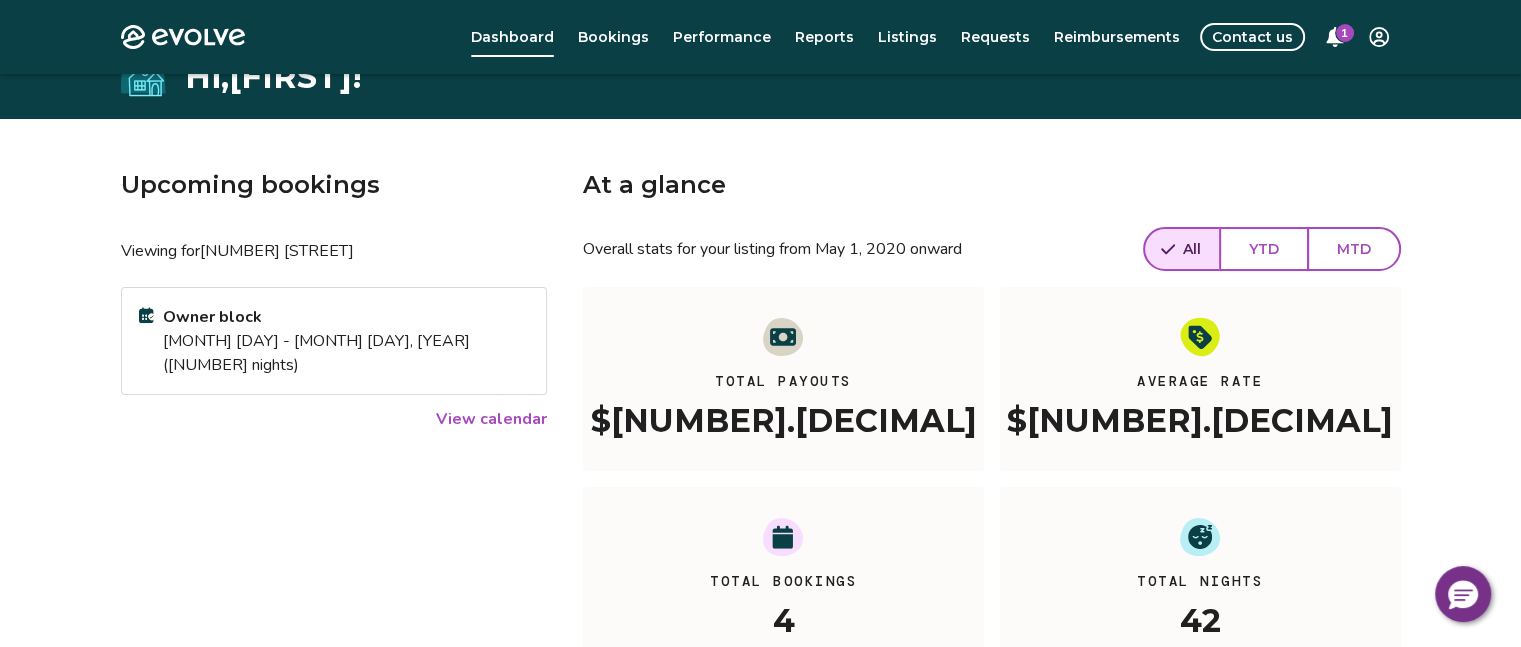 scroll, scrollTop: 24, scrollLeft: 0, axis: vertical 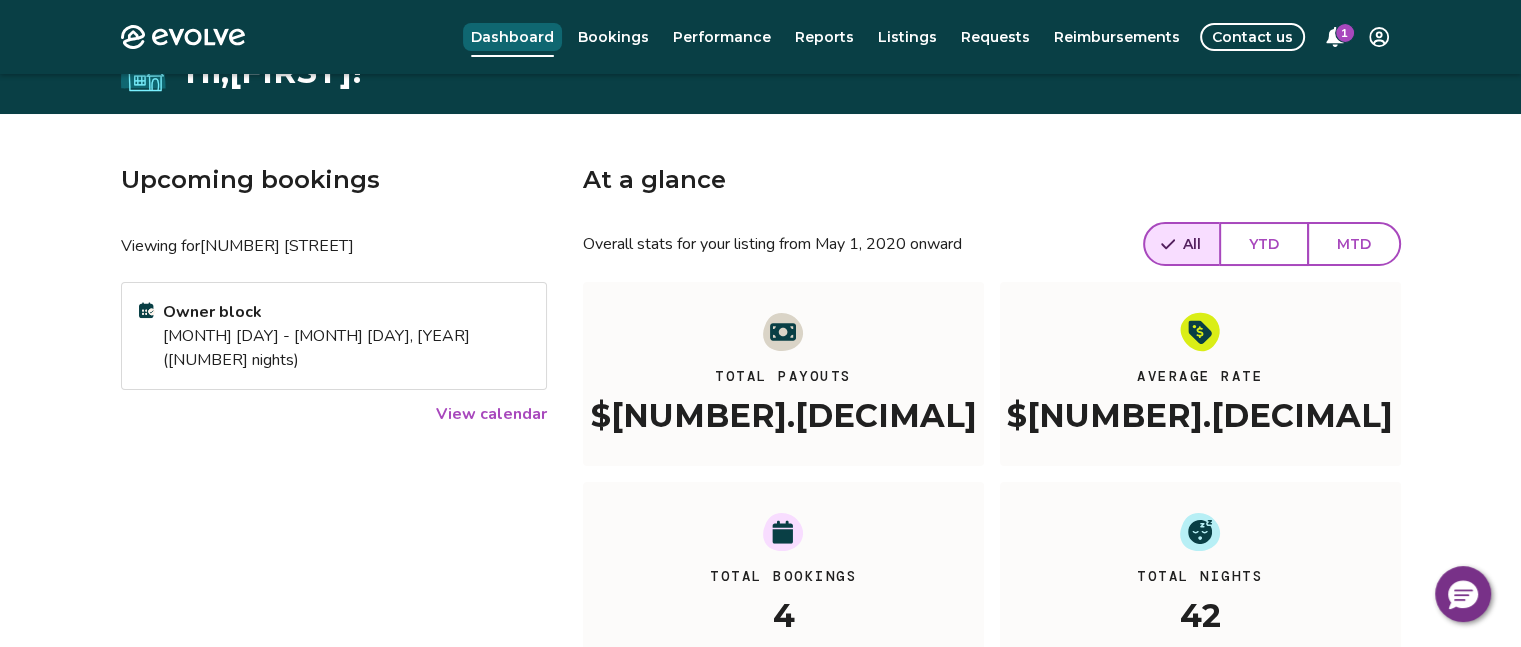 click on "Dashboard" at bounding box center [512, 37] 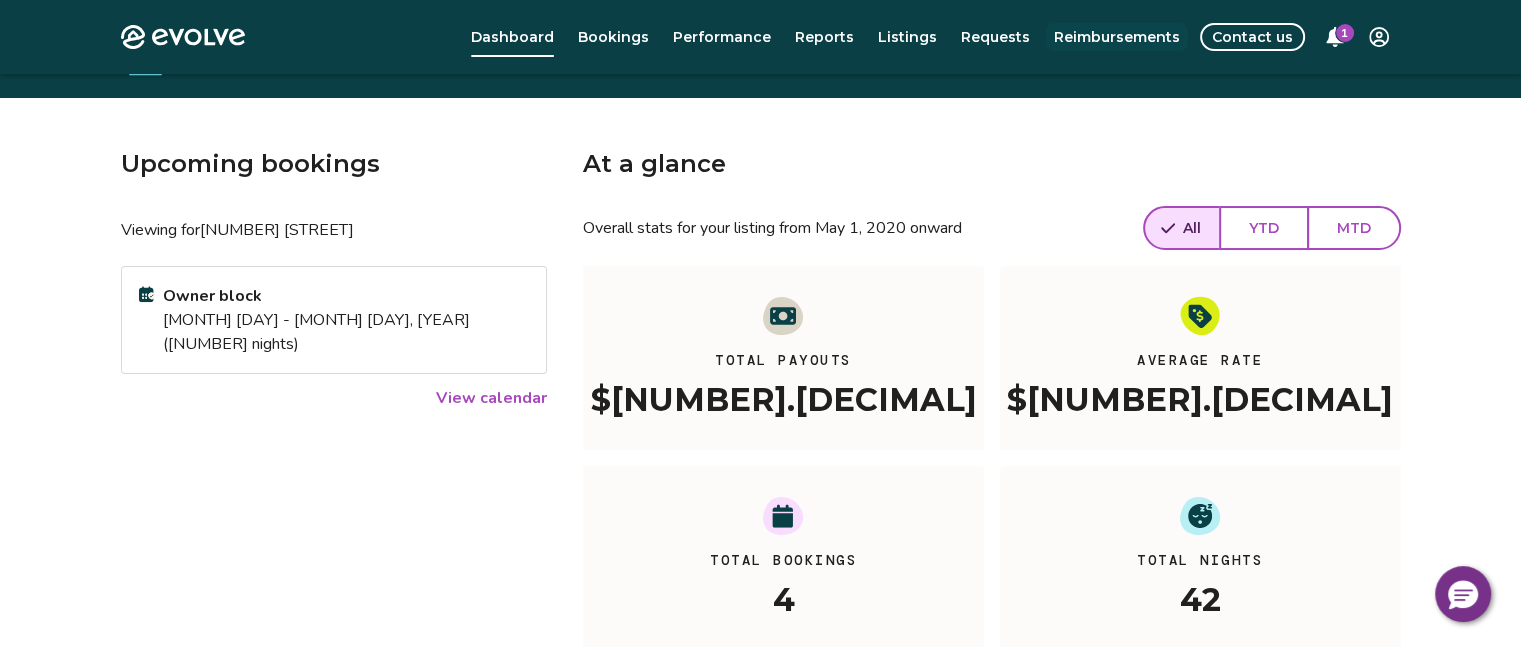 scroll, scrollTop: 12, scrollLeft: 0, axis: vertical 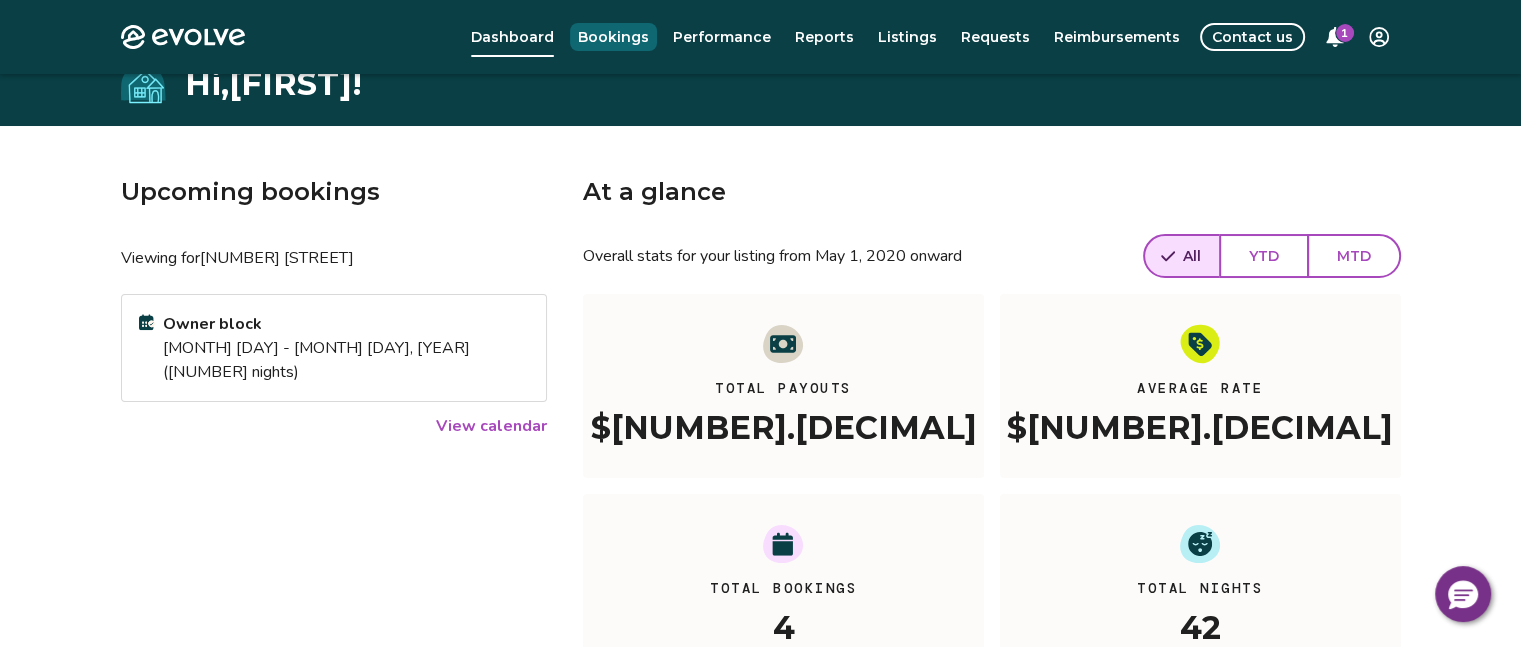 click on "Bookings" at bounding box center [613, 37] 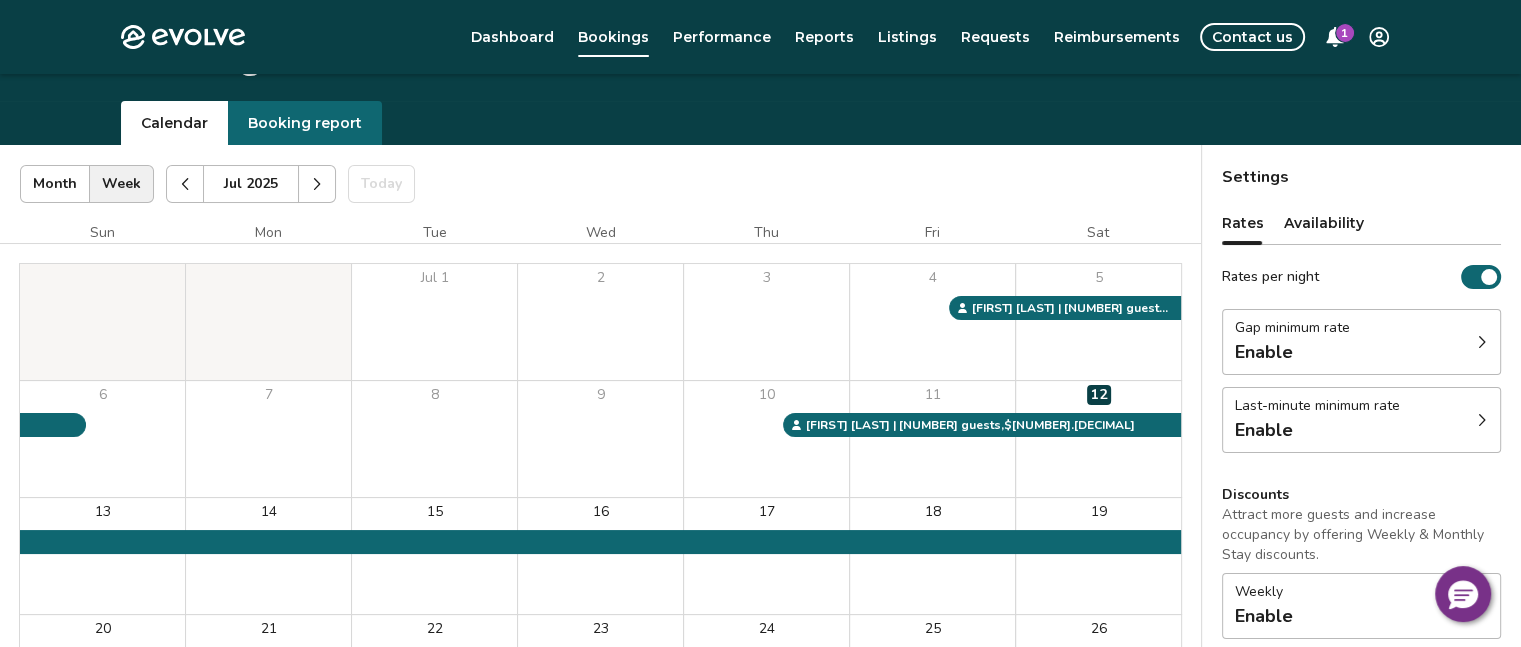 scroll, scrollTop: 0, scrollLeft: 0, axis: both 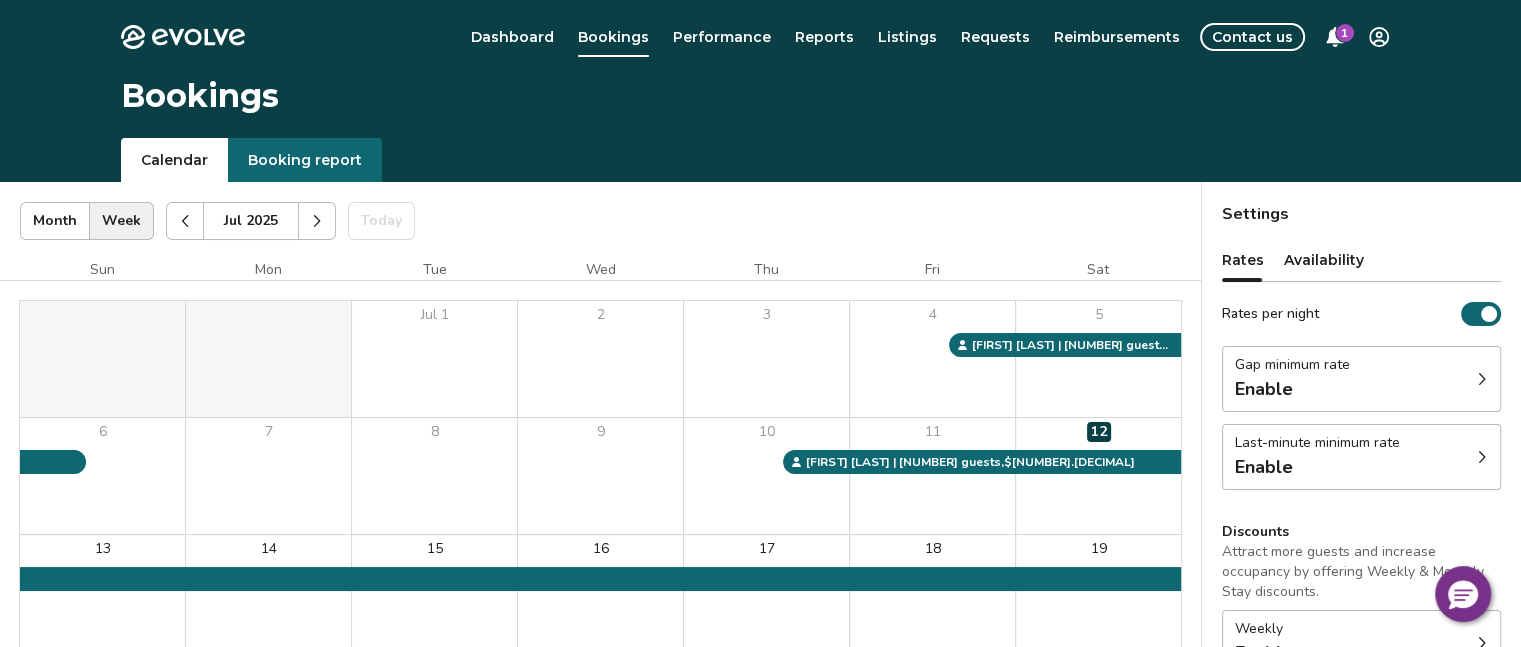 click at bounding box center (317, 221) 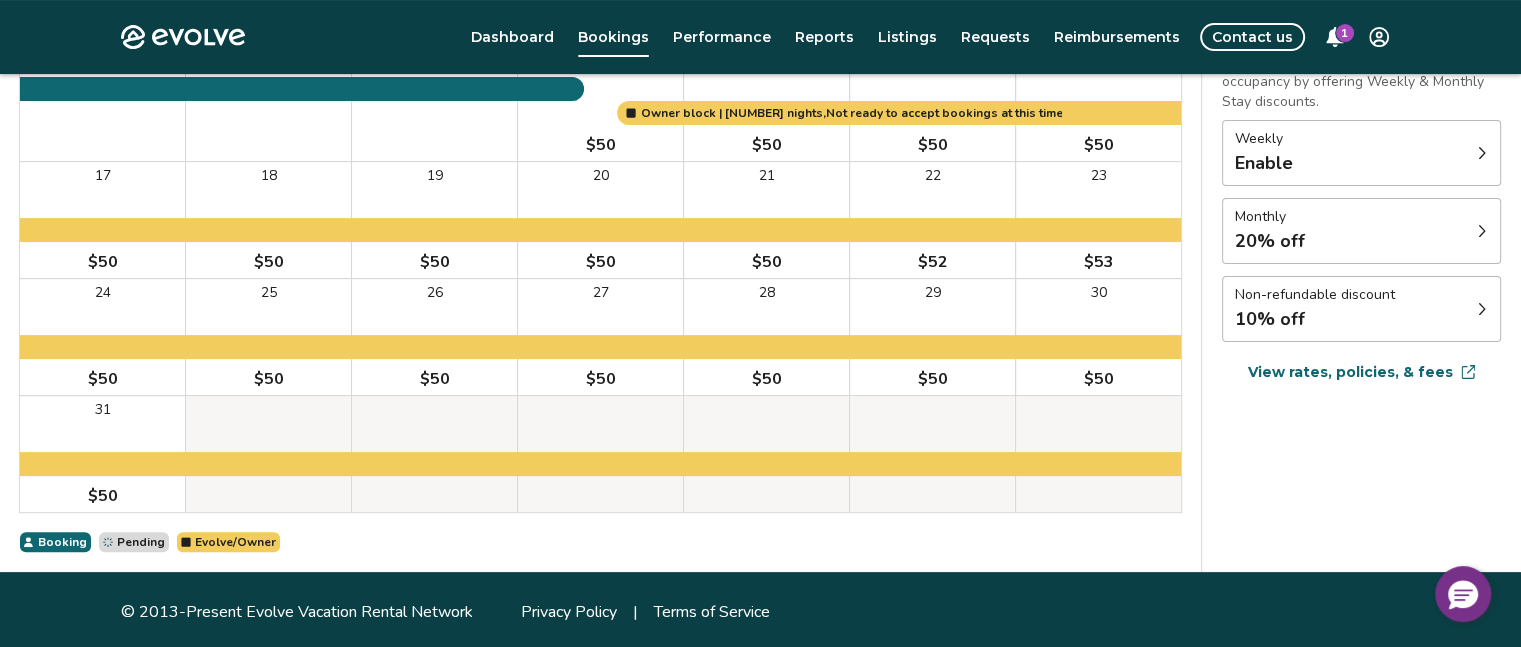 scroll, scrollTop: 494, scrollLeft: 0, axis: vertical 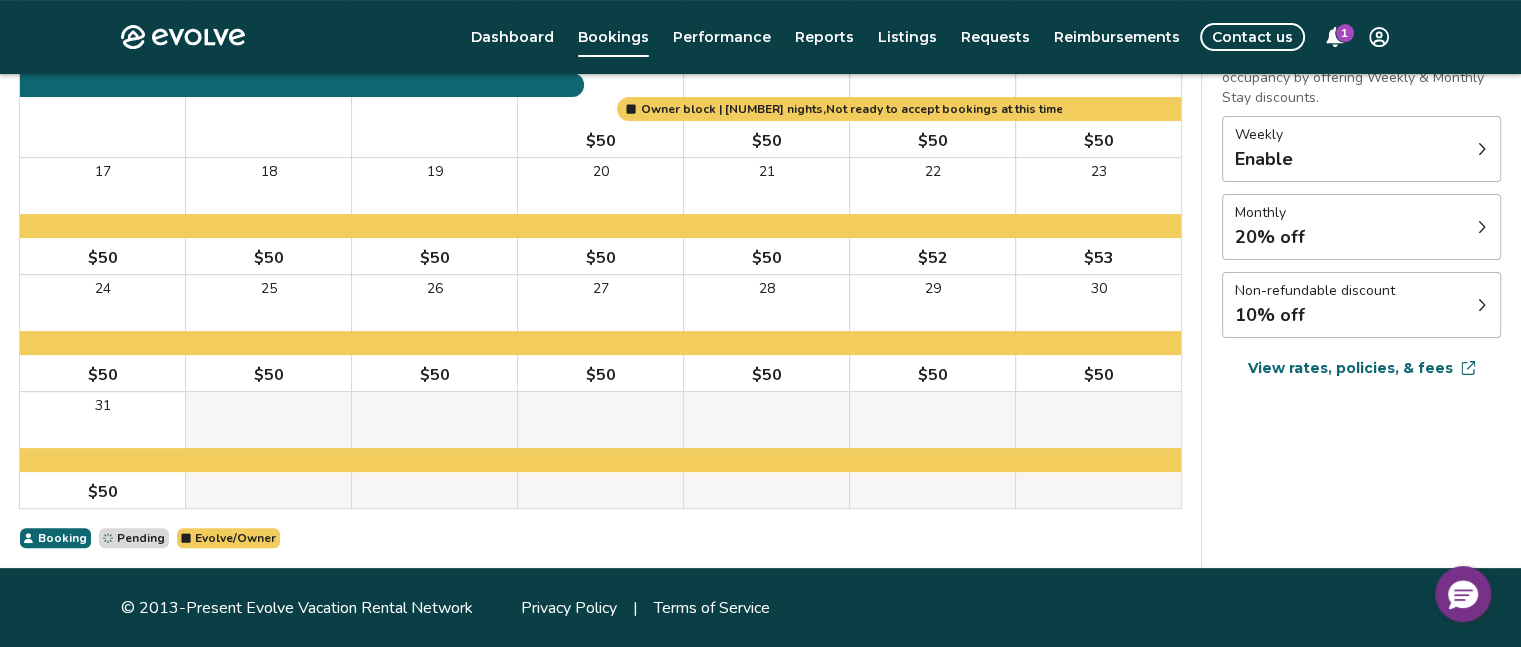 click on "View rates, policies, & fees" at bounding box center [1350, 368] 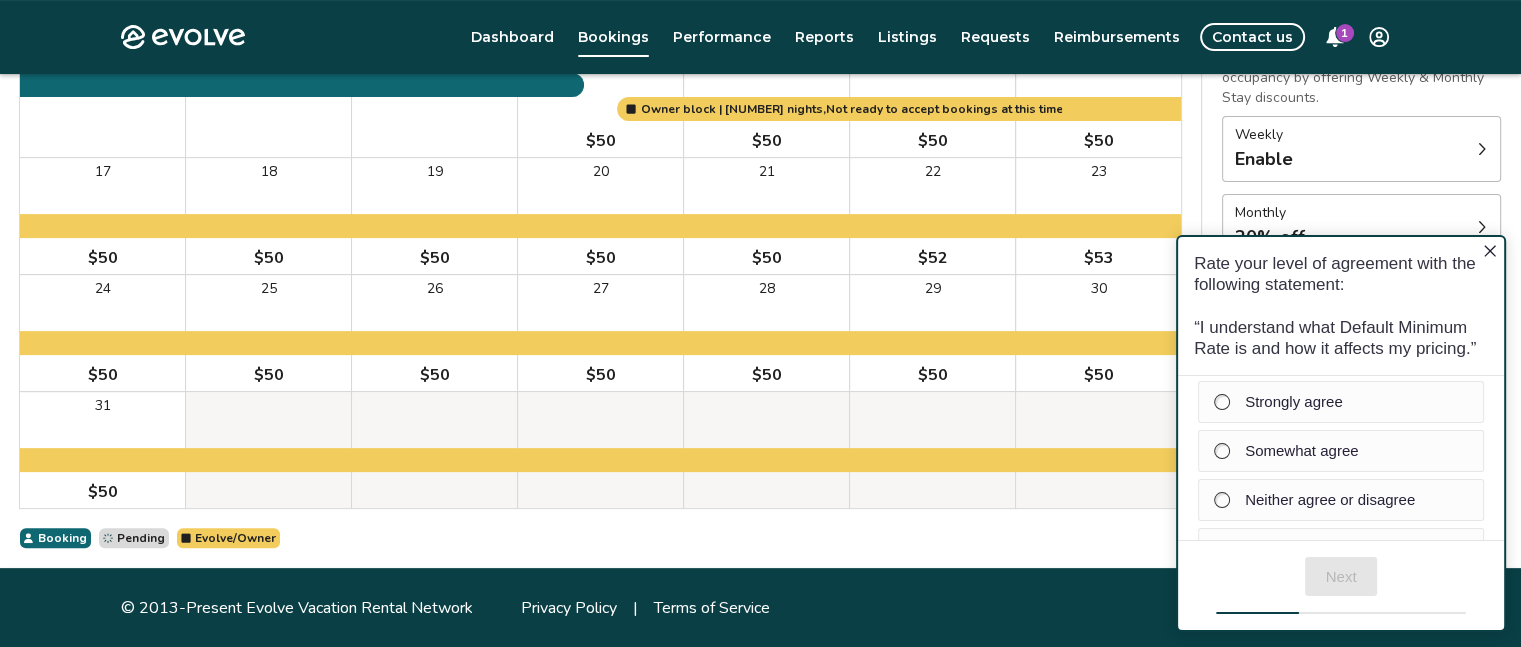 scroll, scrollTop: 0, scrollLeft: 0, axis: both 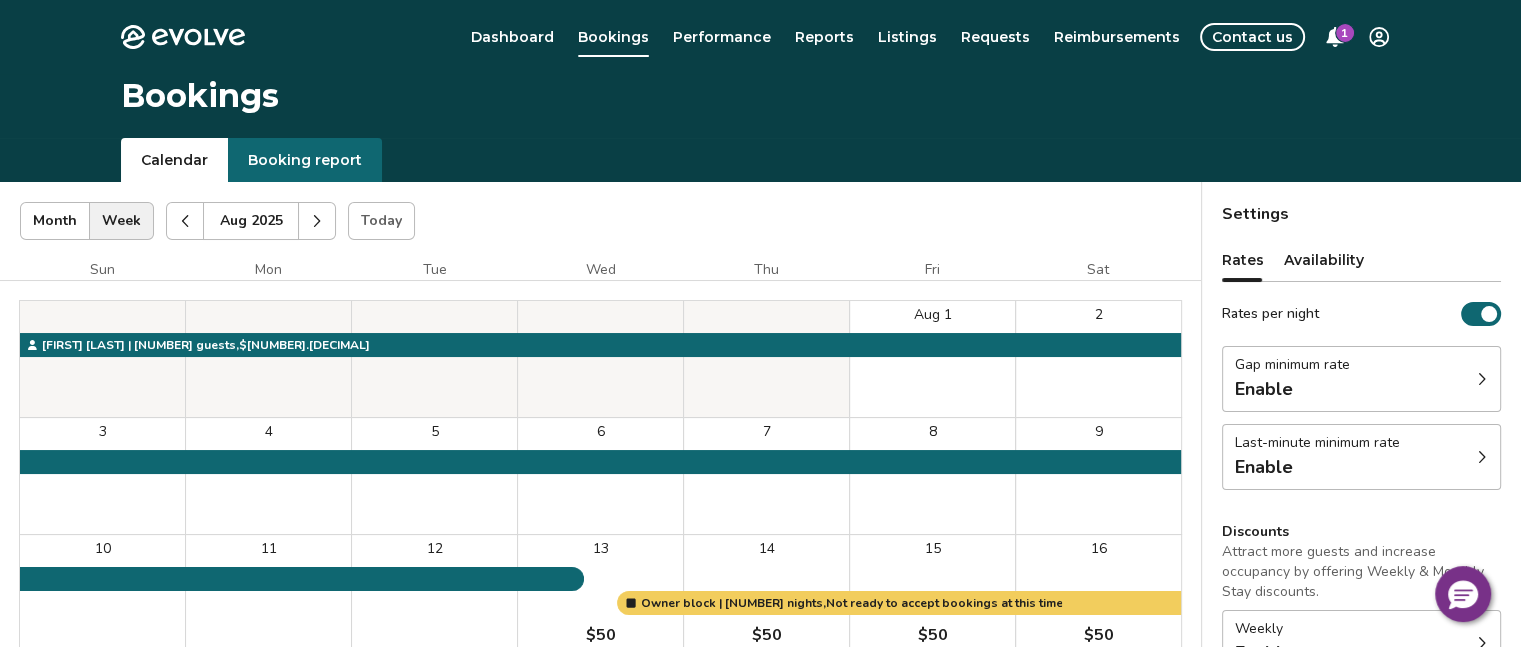 click on "Dashboard" at bounding box center (512, 37) 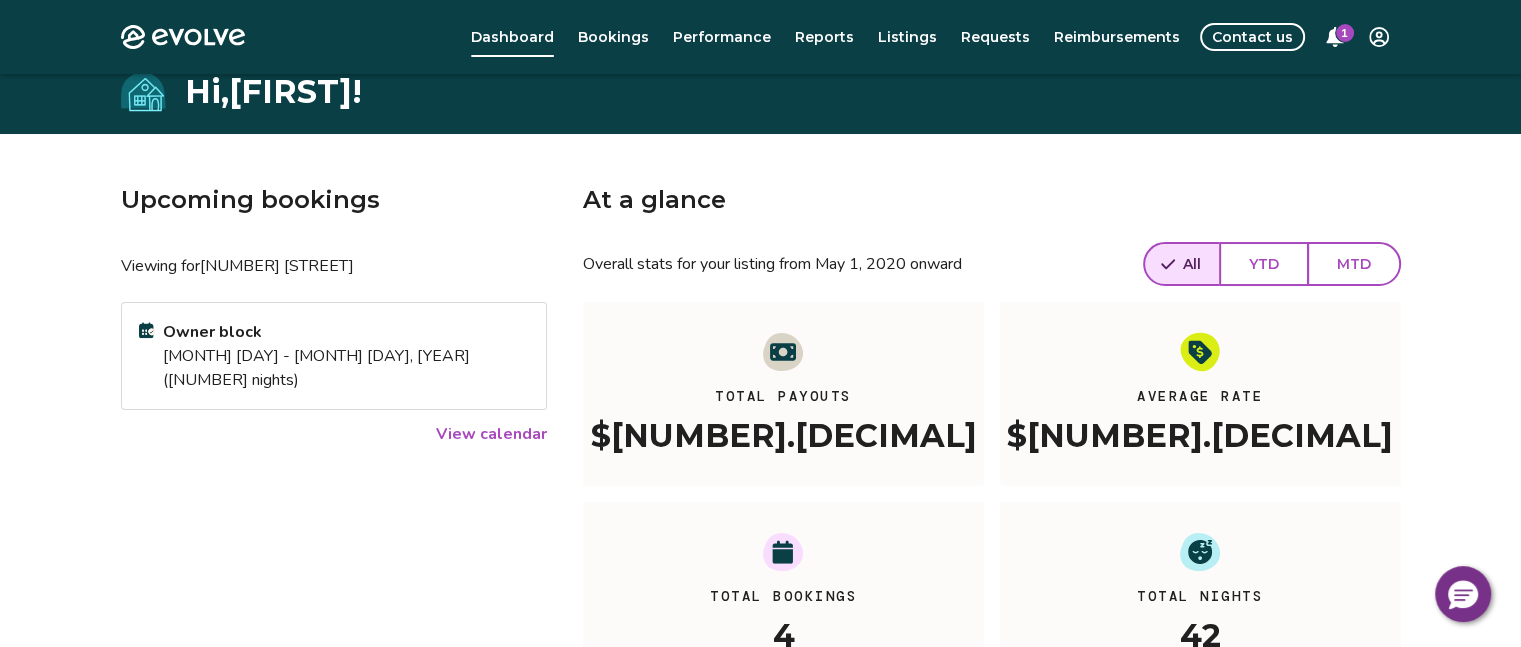 scroll, scrollTop: 0, scrollLeft: 0, axis: both 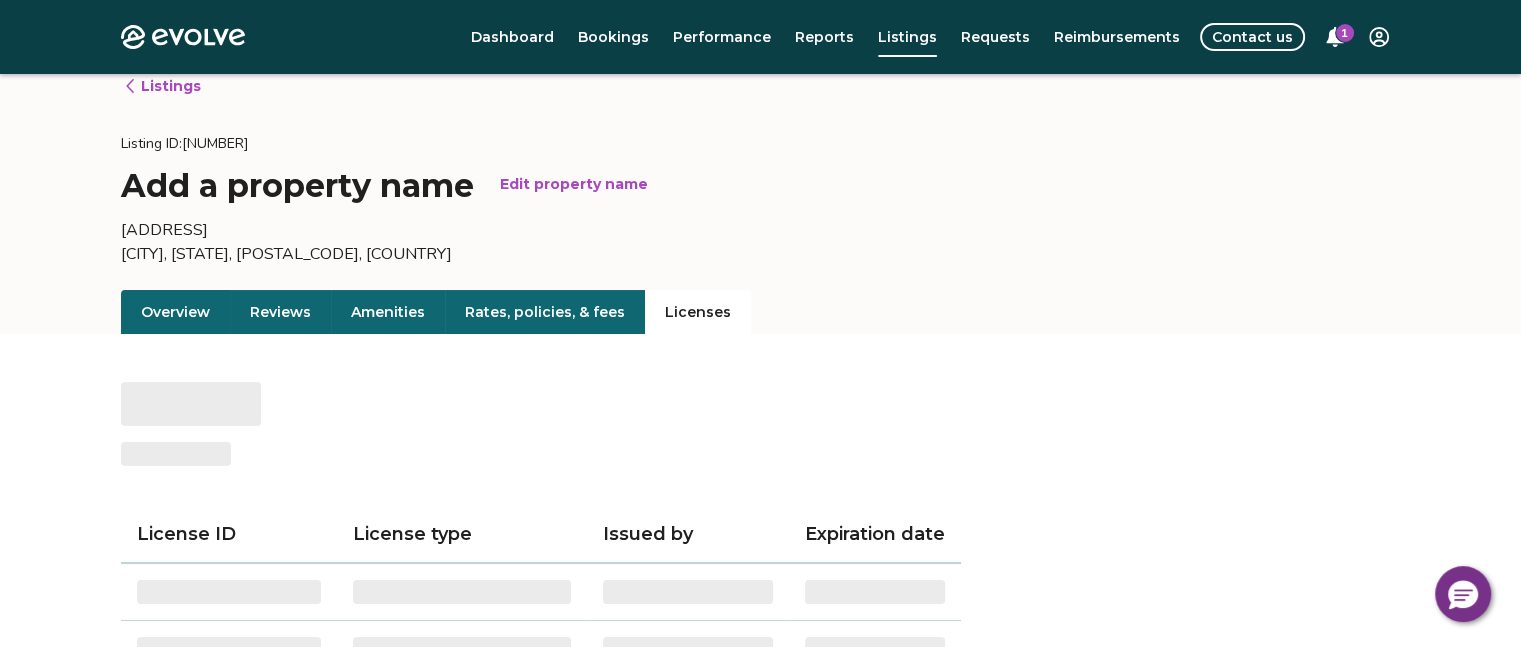 click on "Licenses" at bounding box center [698, 312] 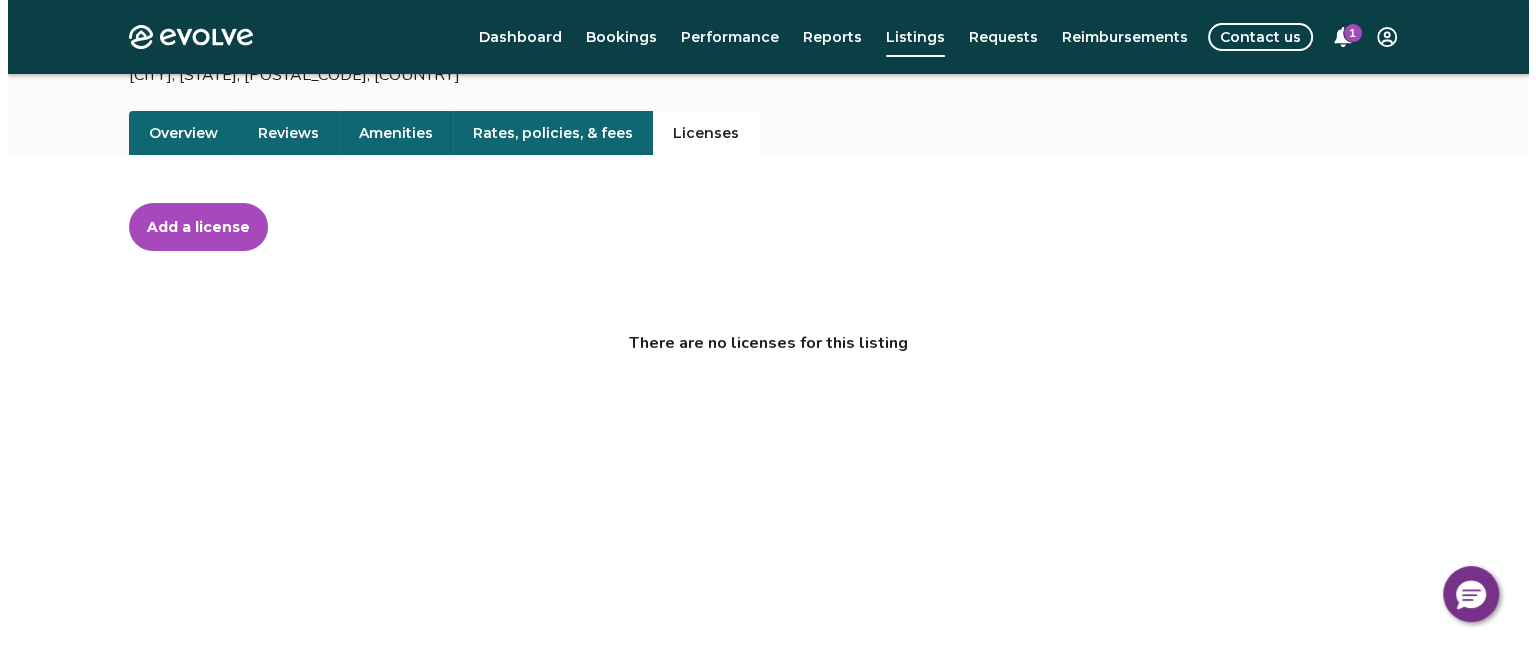 scroll, scrollTop: 250, scrollLeft: 0, axis: vertical 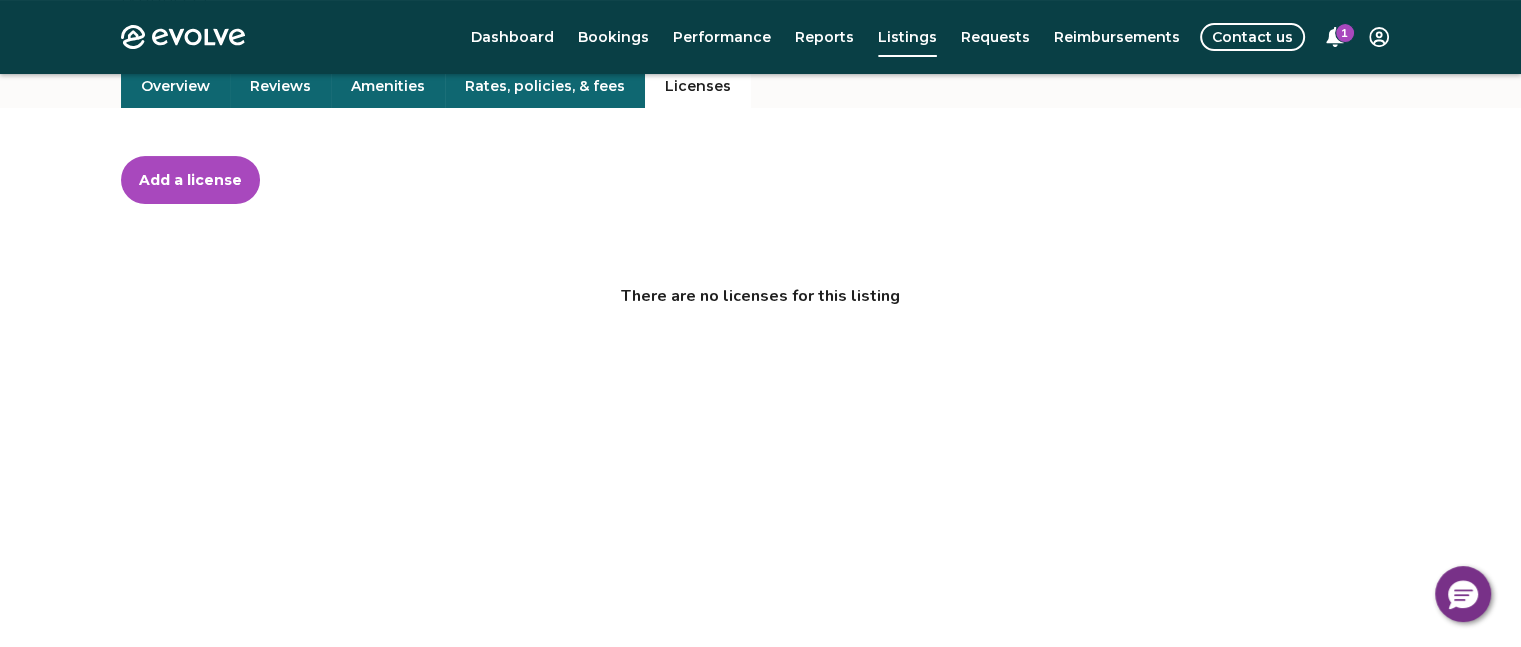 click on "Add a license" at bounding box center (190, 180) 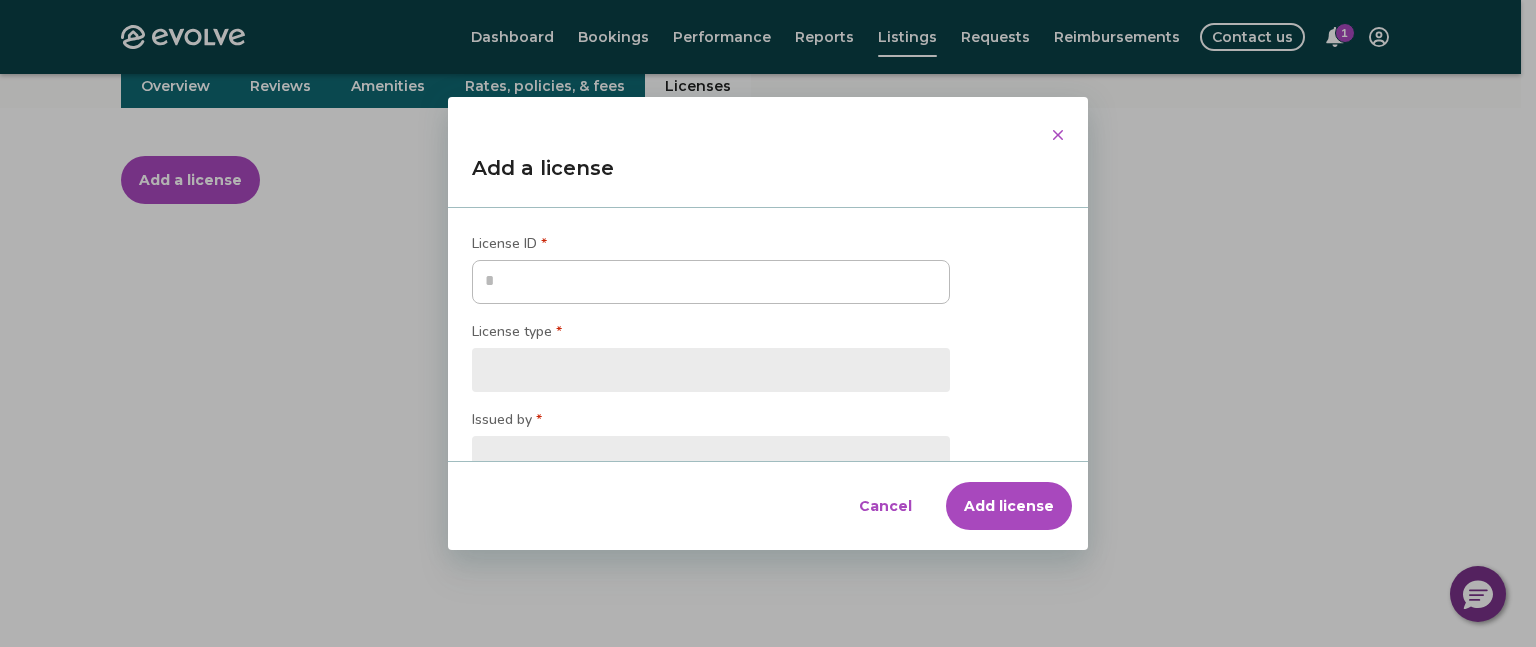 type on "*" 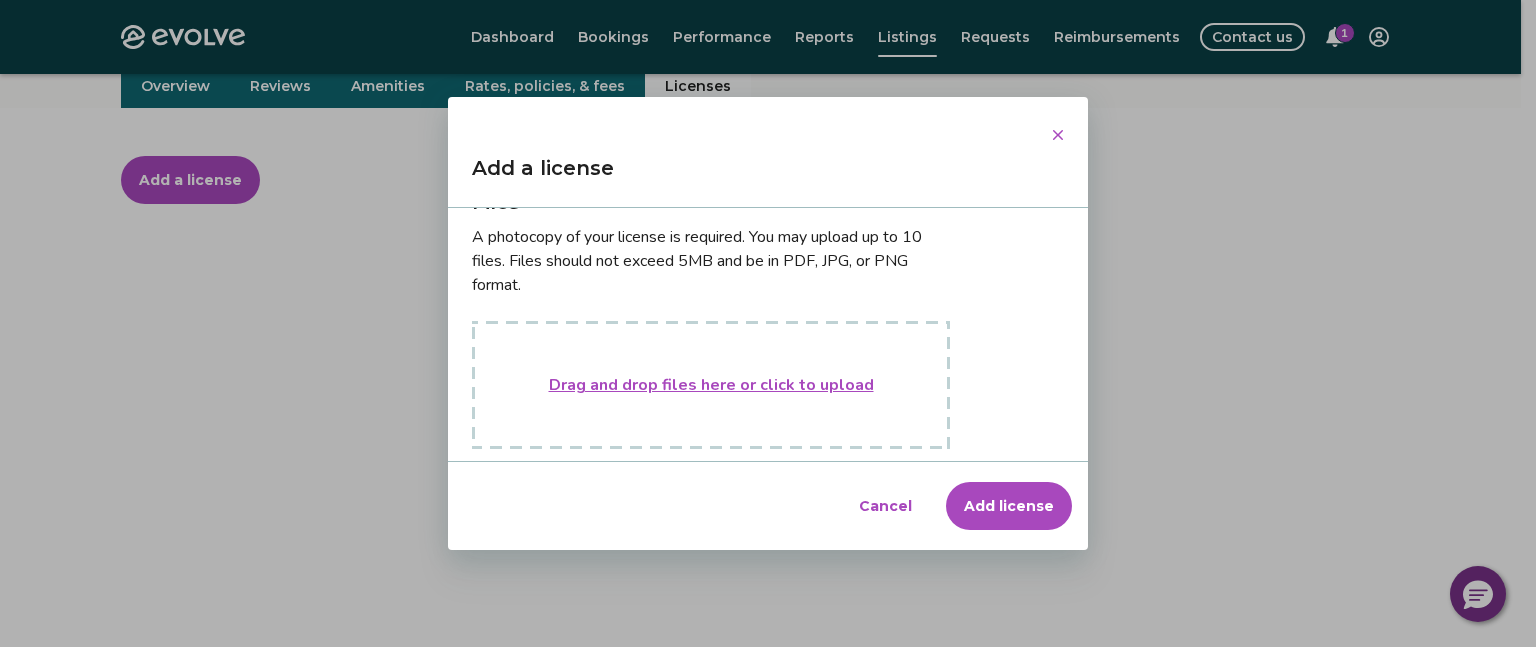 scroll, scrollTop: 400, scrollLeft: 0, axis: vertical 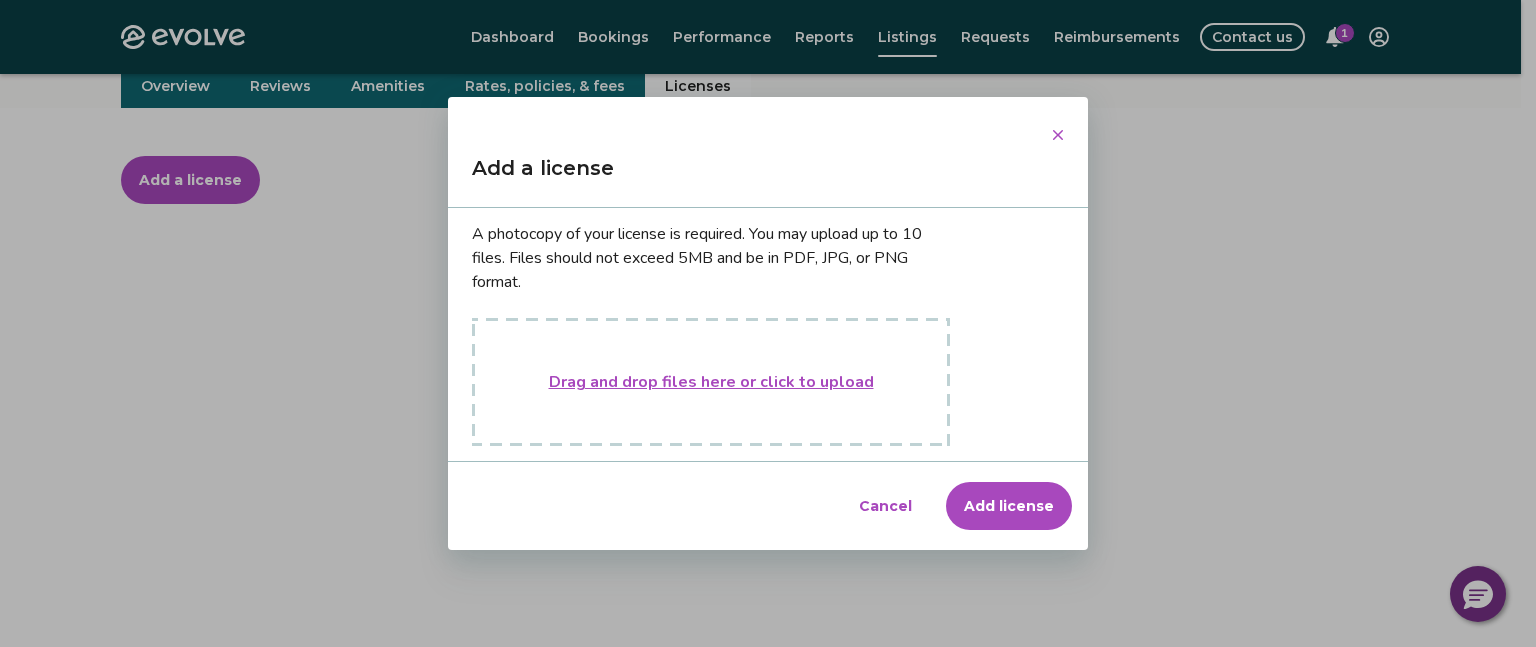 click on "Drag and drop files here or click to upload" at bounding box center (711, 382) 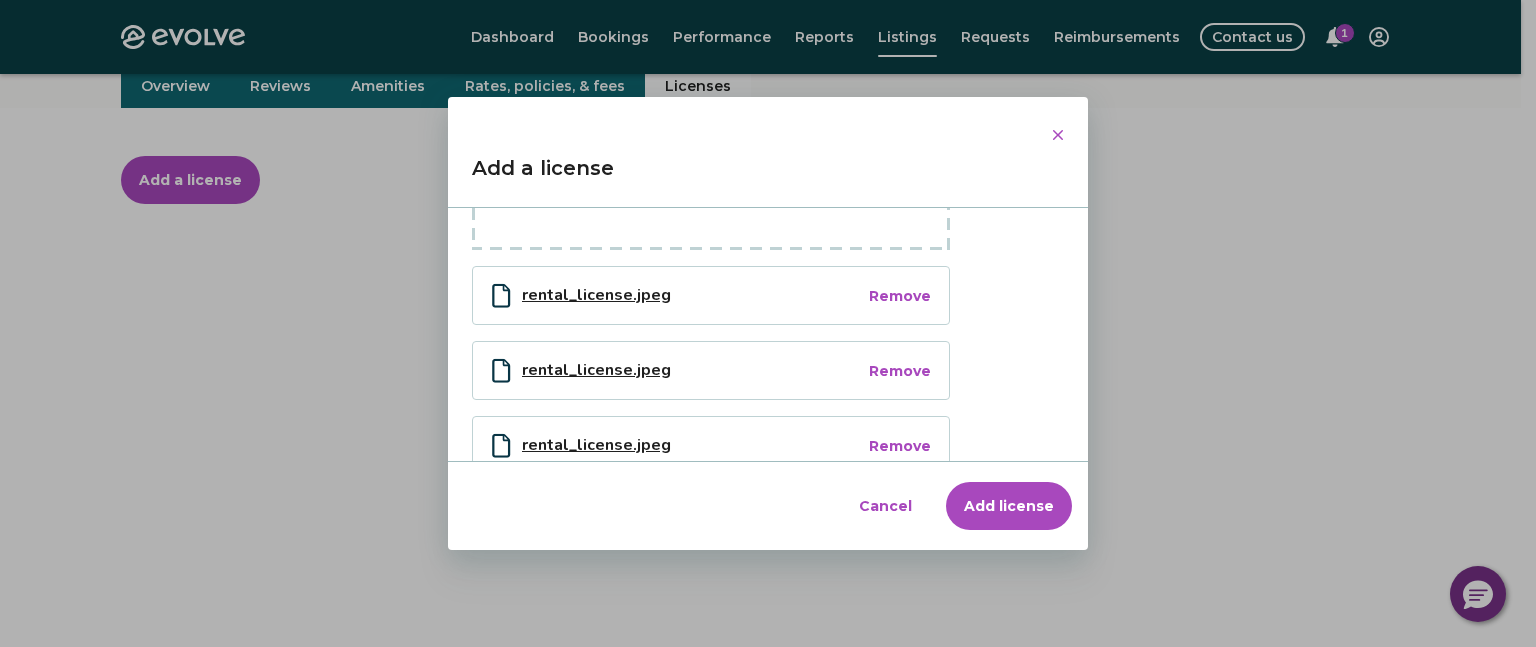 scroll, scrollTop: 631, scrollLeft: 0, axis: vertical 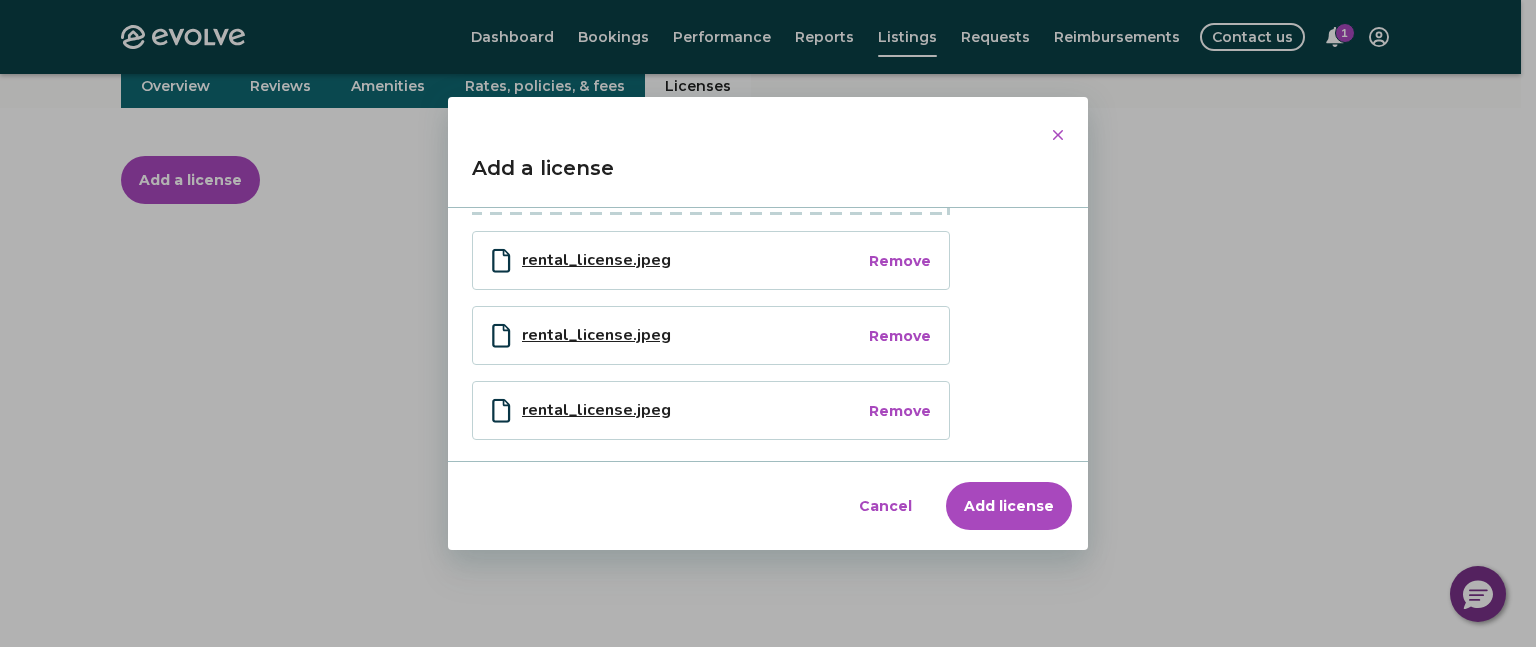 click on "rental_license.jpeg" at bounding box center (694, 410) 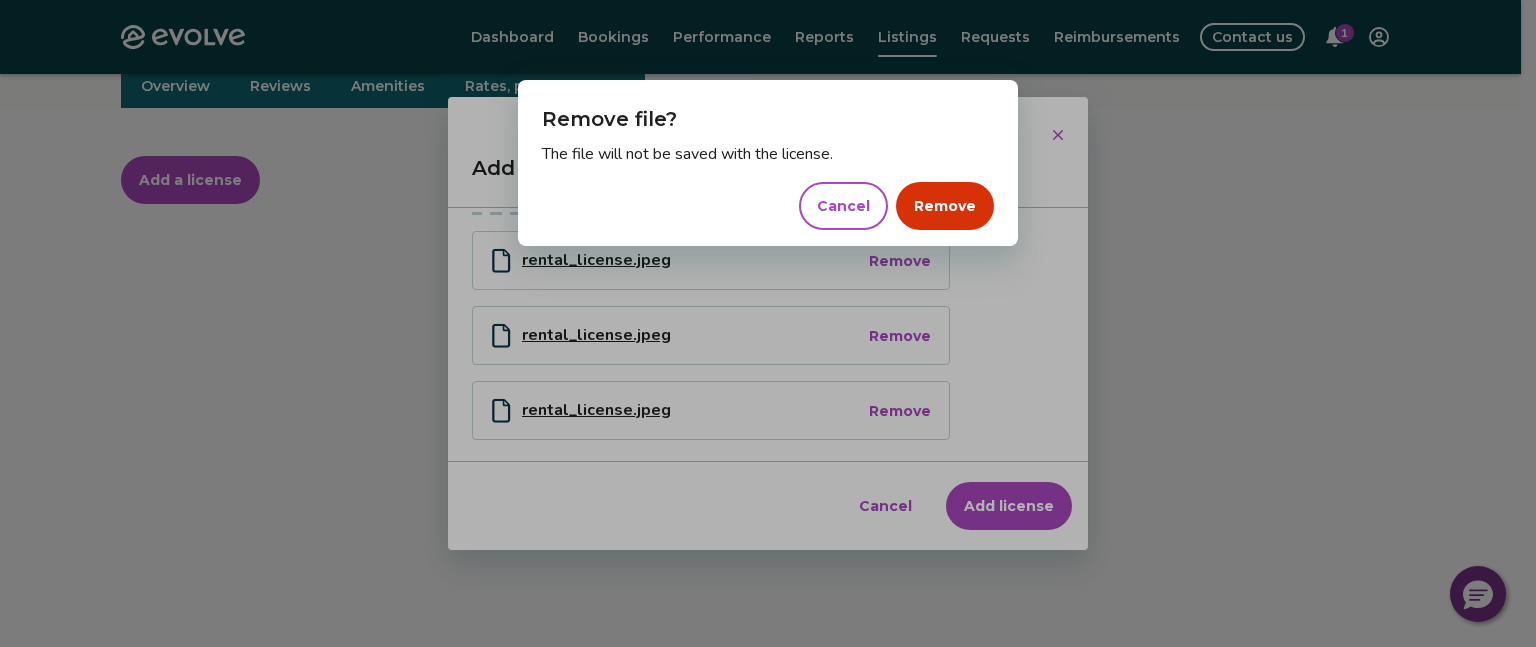 click on "Remove" at bounding box center (945, 206) 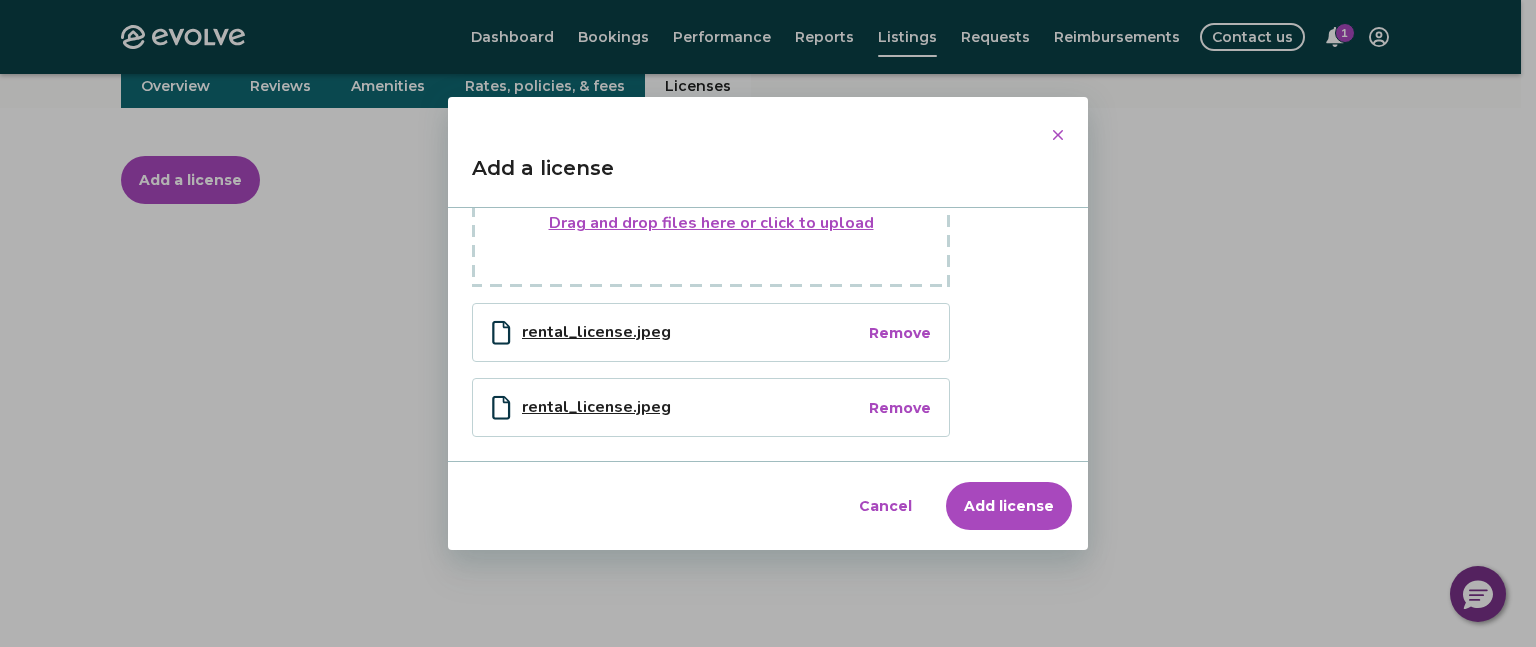 scroll, scrollTop: 556, scrollLeft: 0, axis: vertical 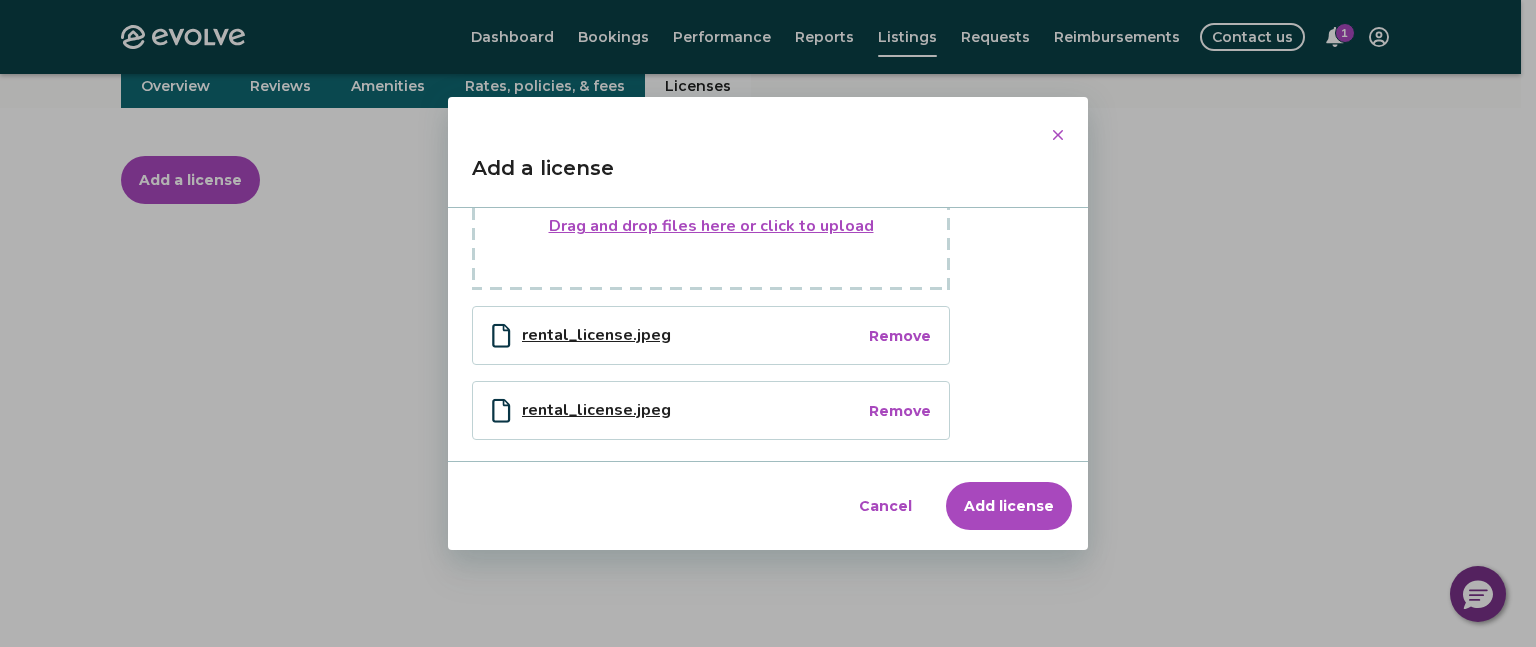 click on "Remove" at bounding box center [900, 411] 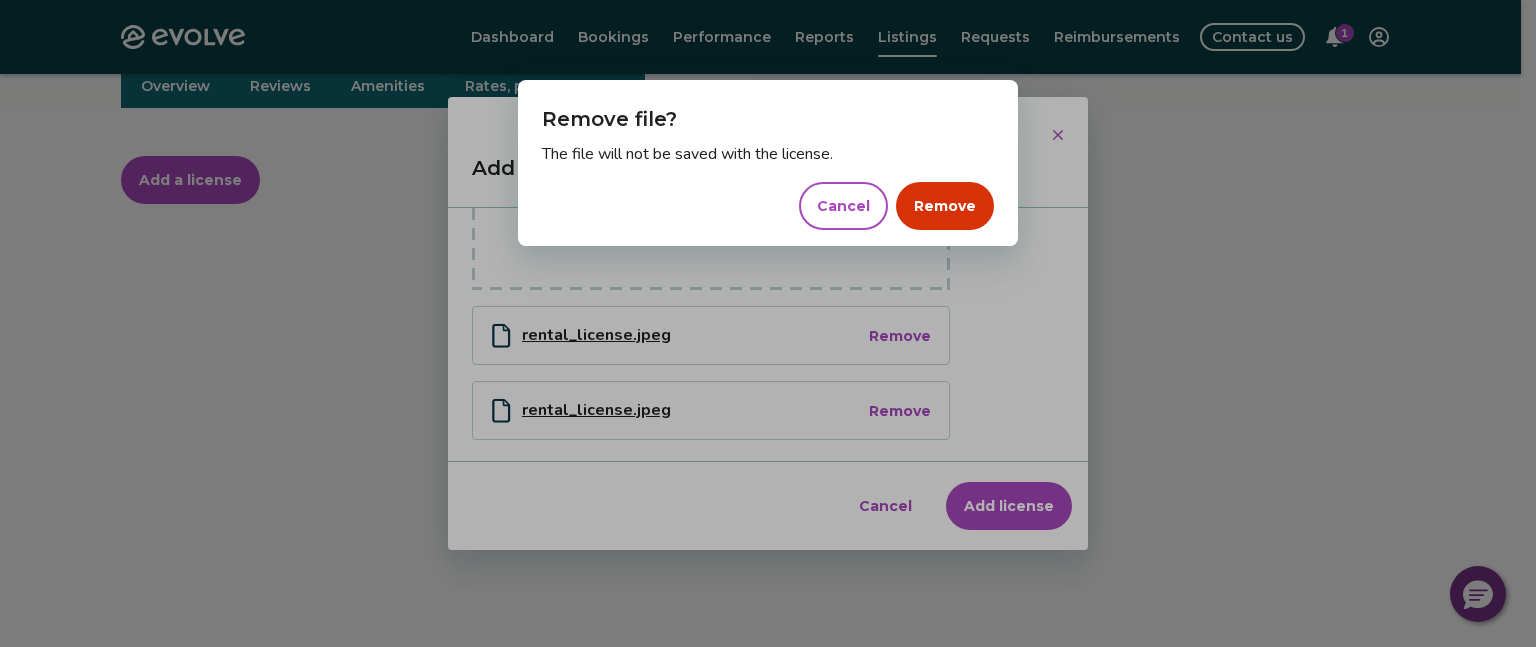 click on "Remove" at bounding box center [945, 206] 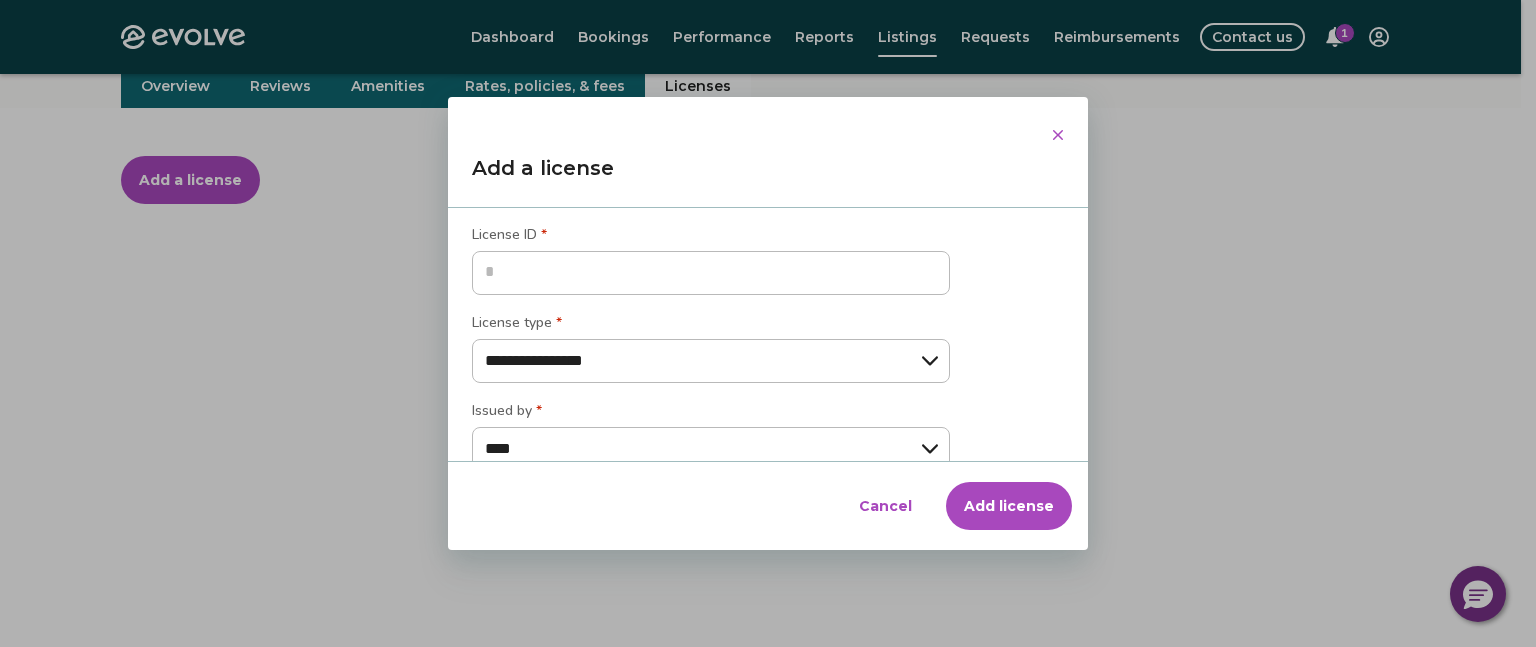 scroll, scrollTop: 0, scrollLeft: 0, axis: both 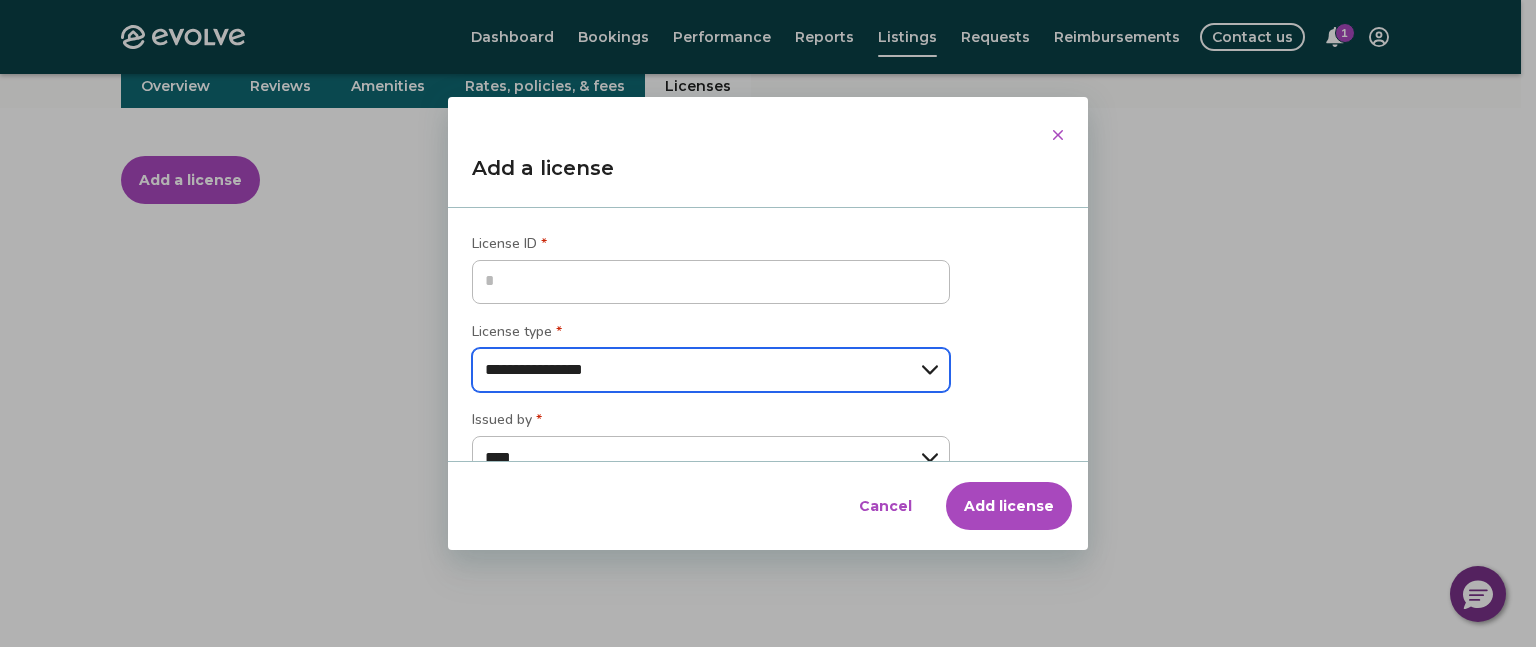 click on "**********" at bounding box center (711, 370) 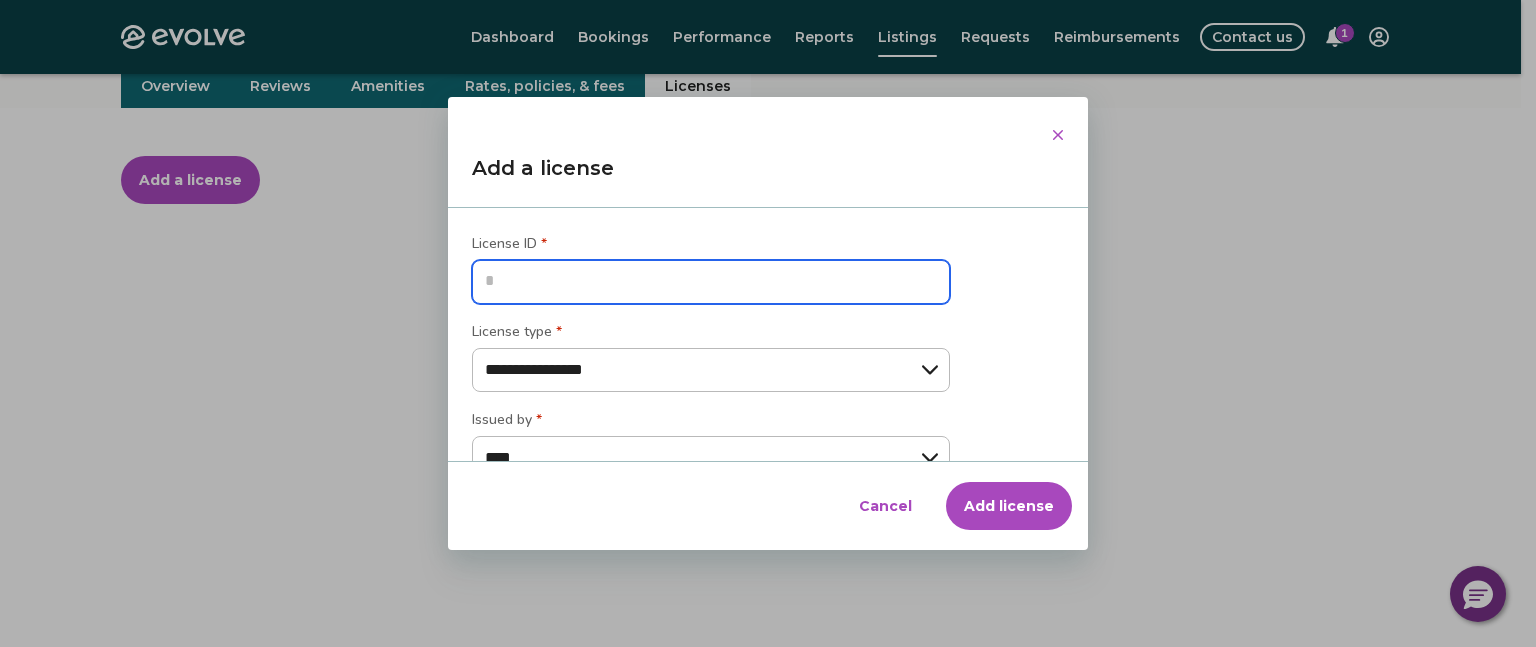 click at bounding box center (711, 282) 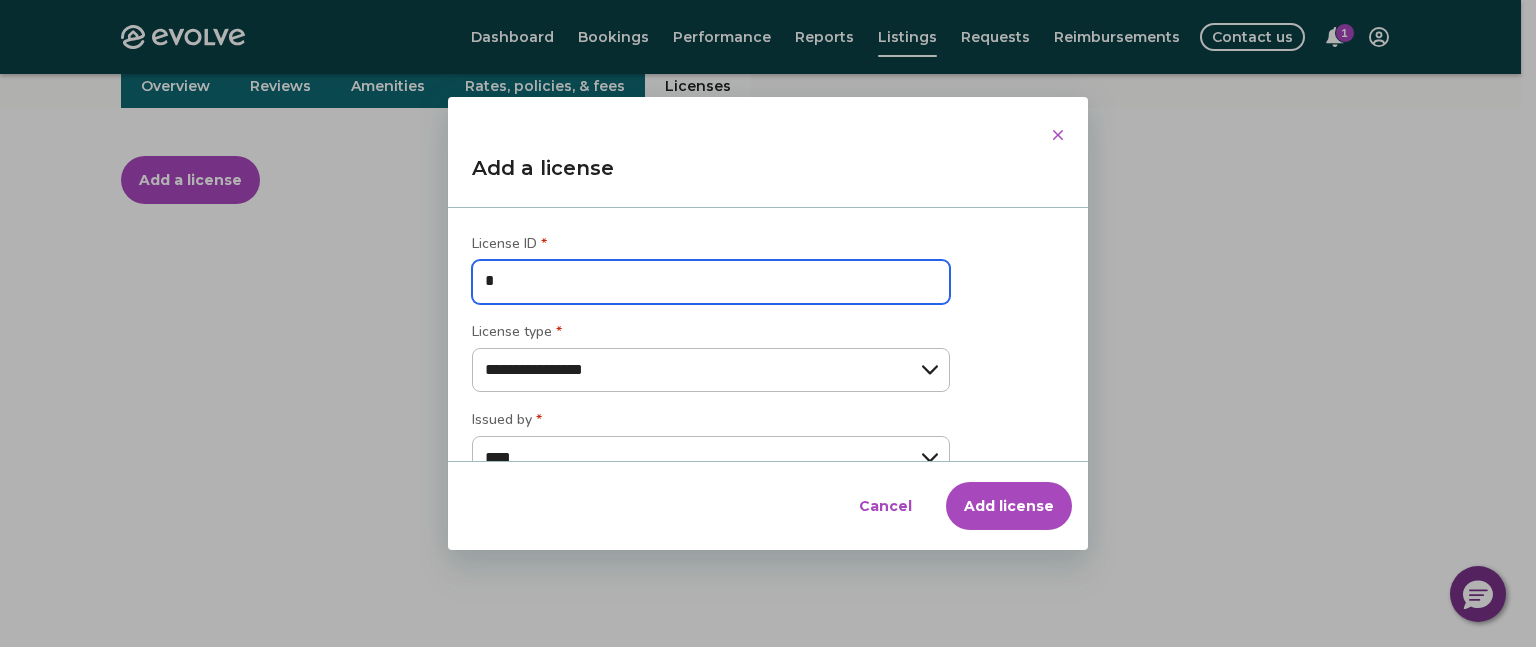 type on "*" 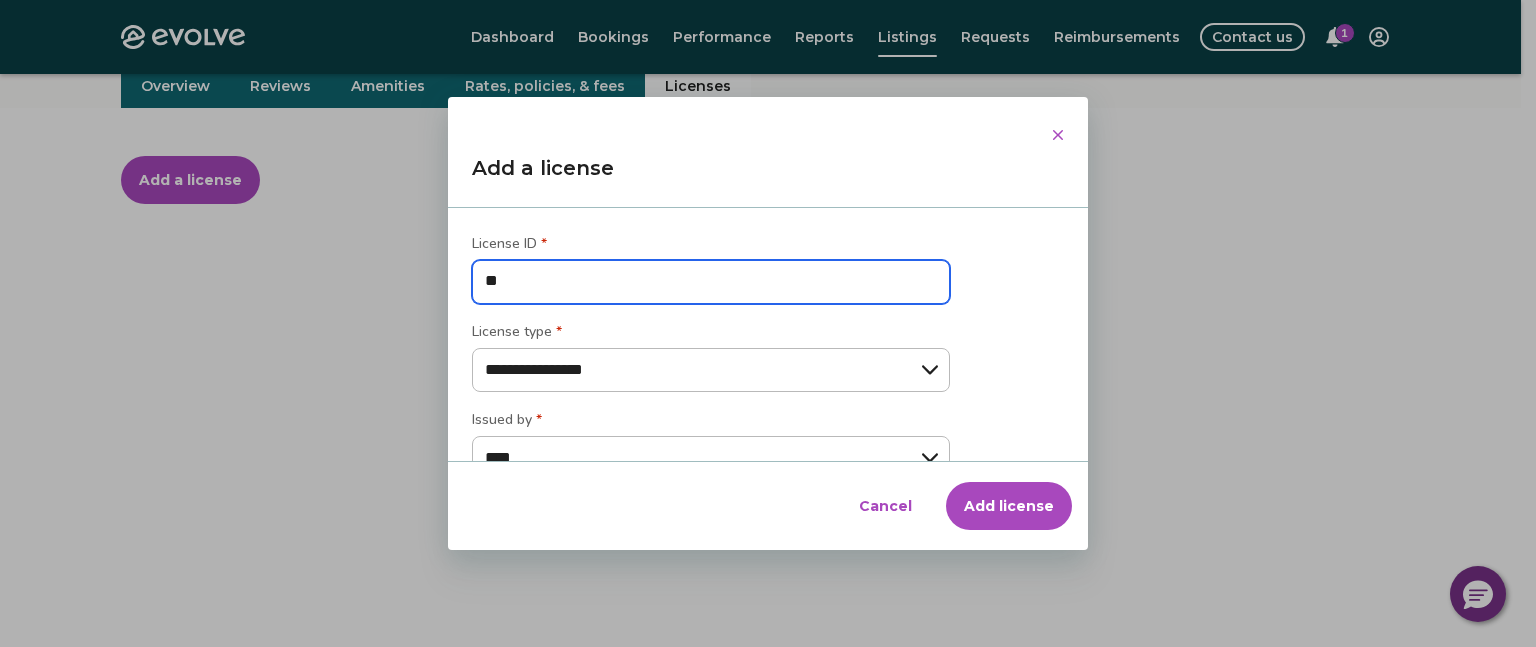 type on "***" 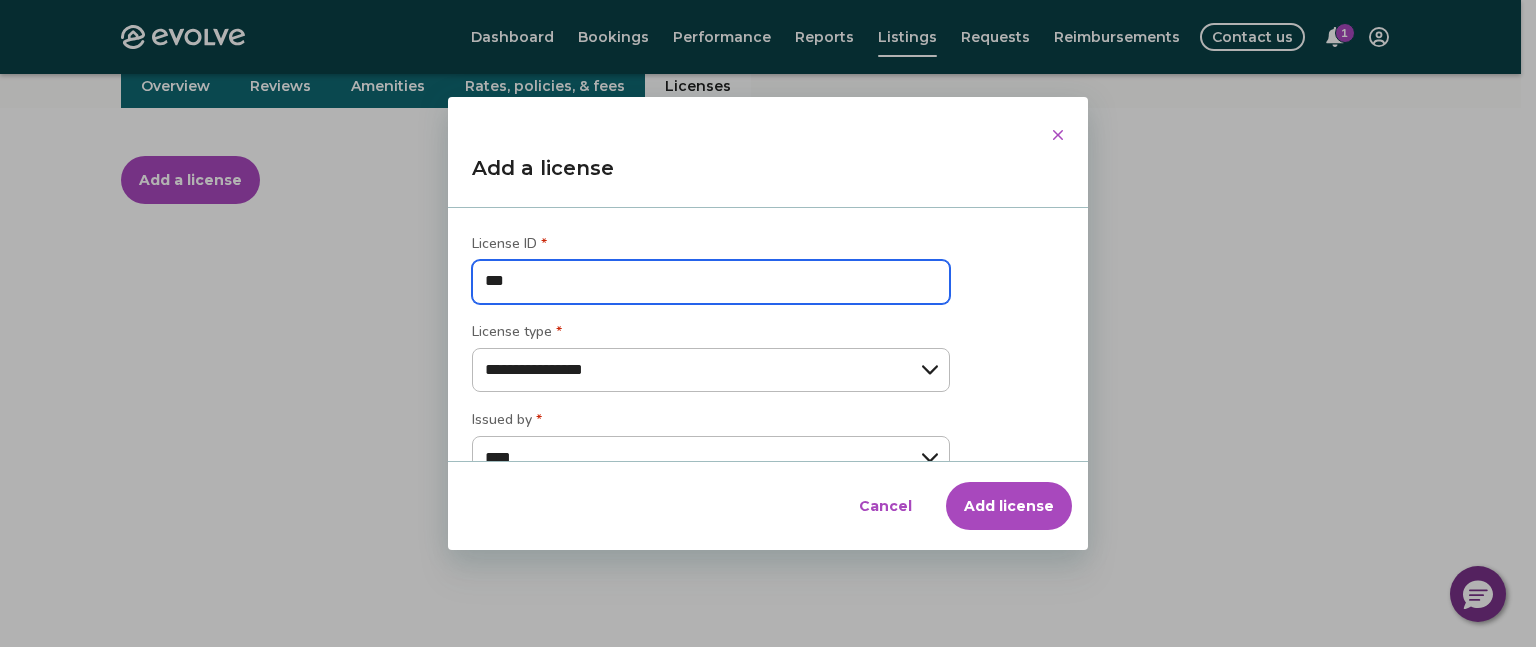 type on "****" 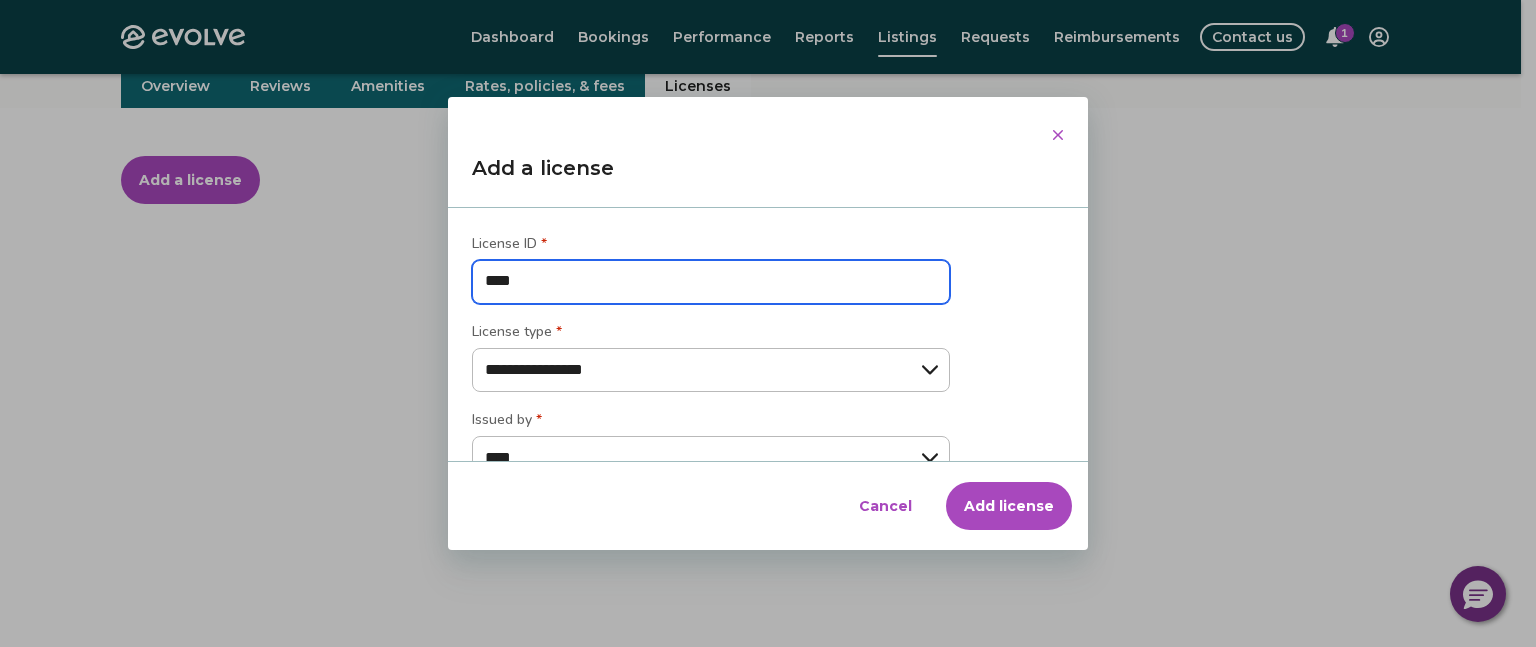type on "*****" 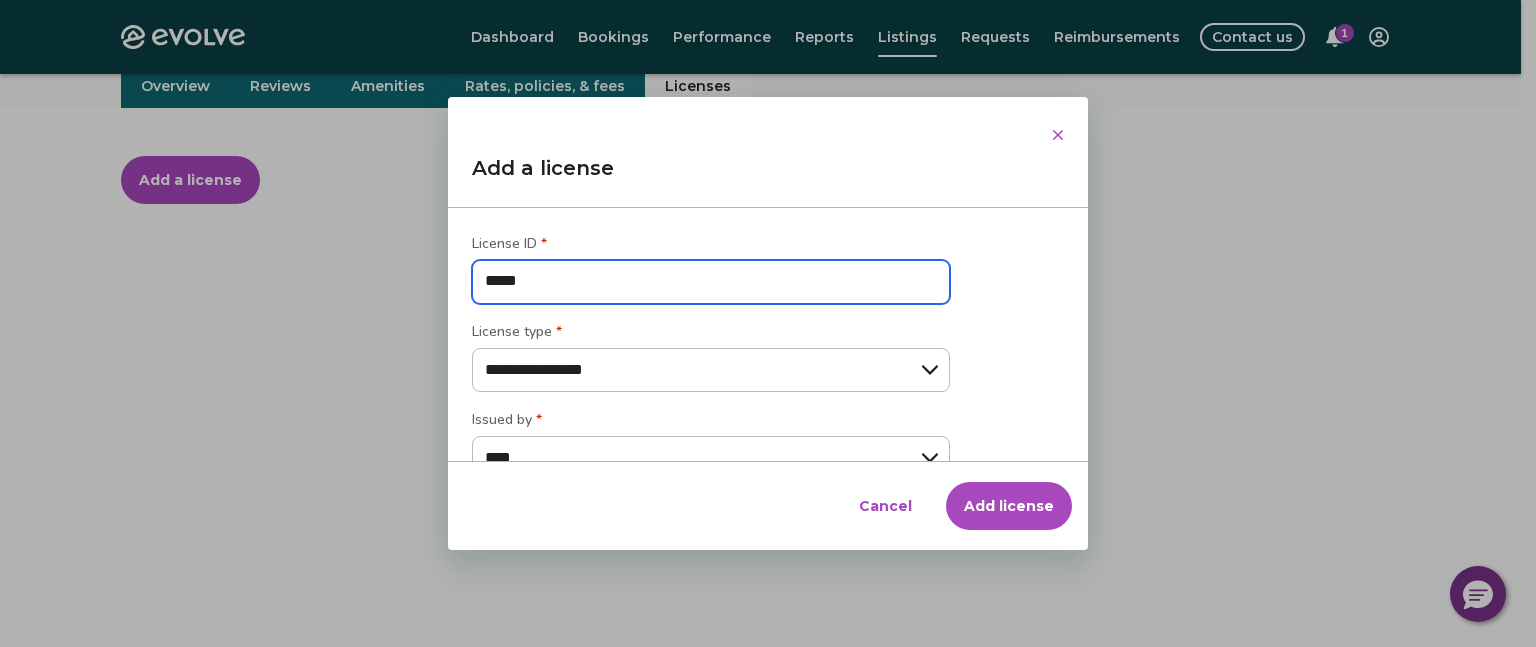 type on "******" 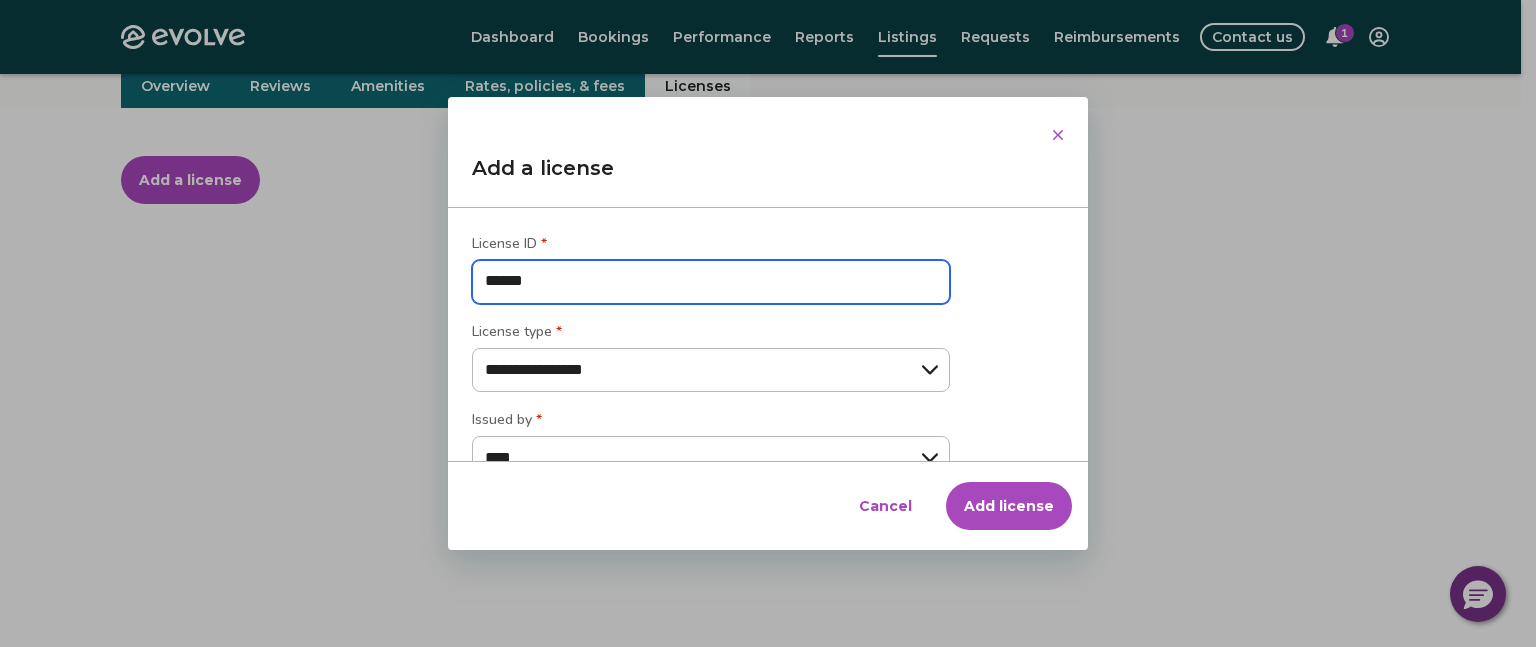 type on "*******" 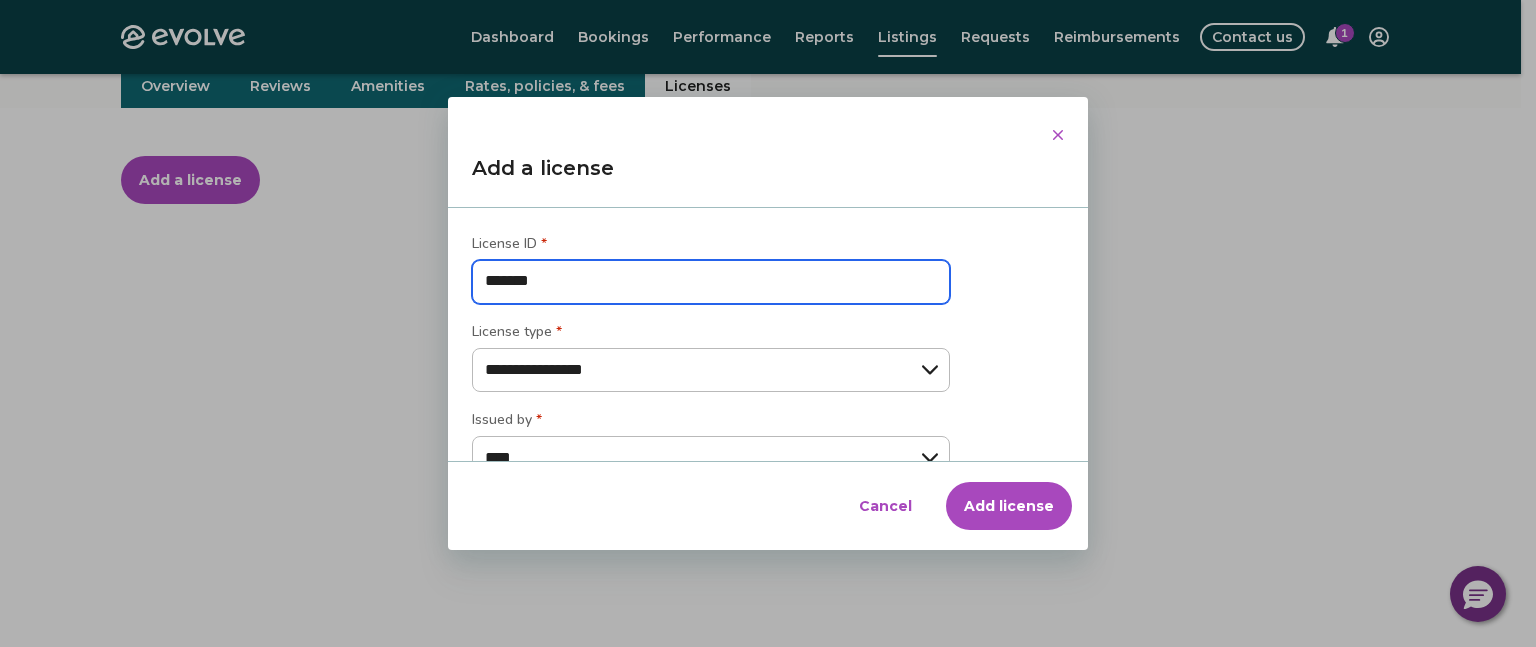 type on "********" 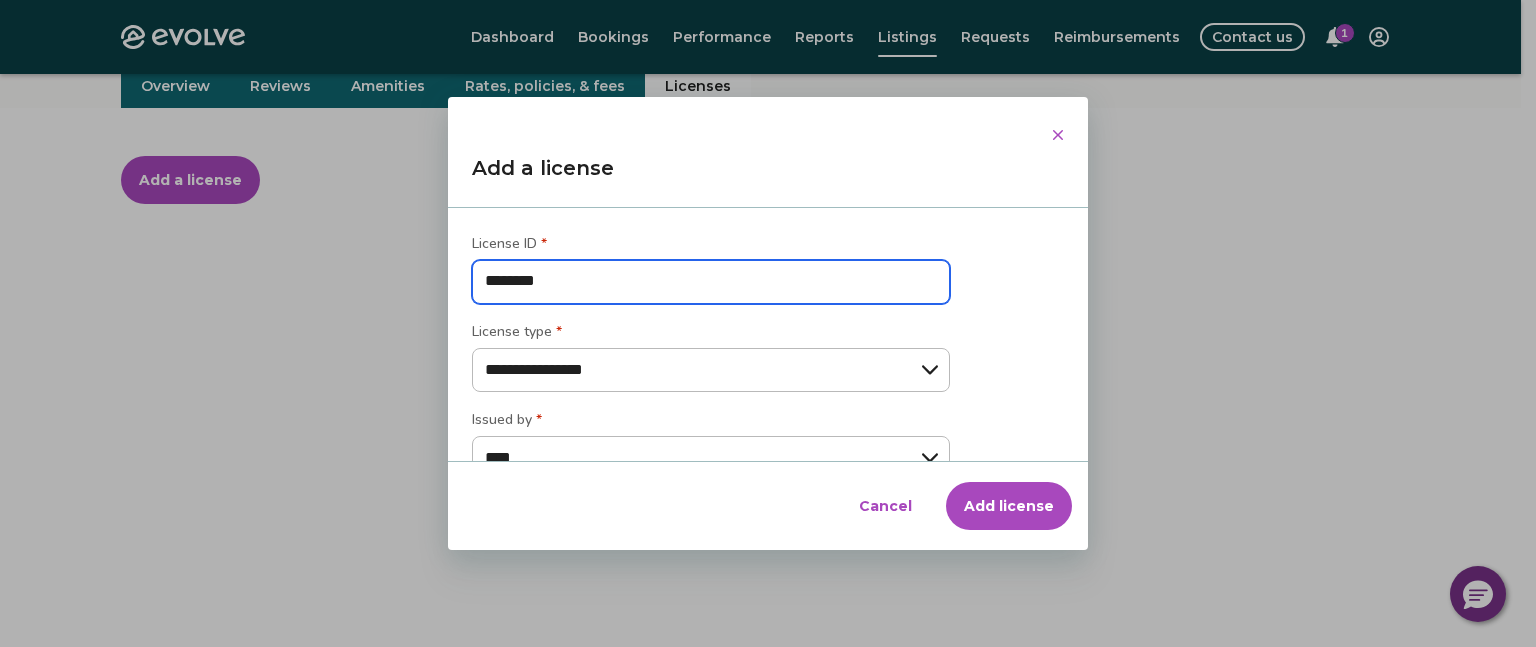 type on "*********" 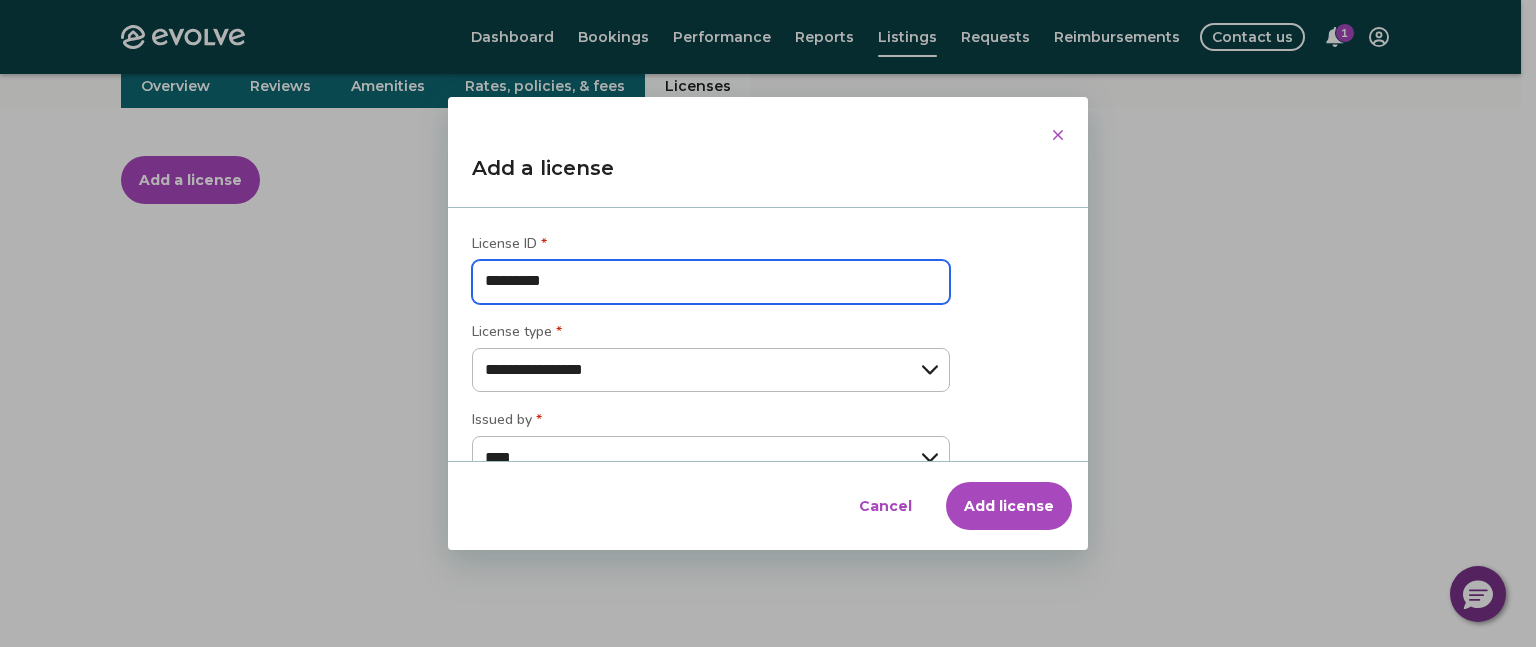 type on "**********" 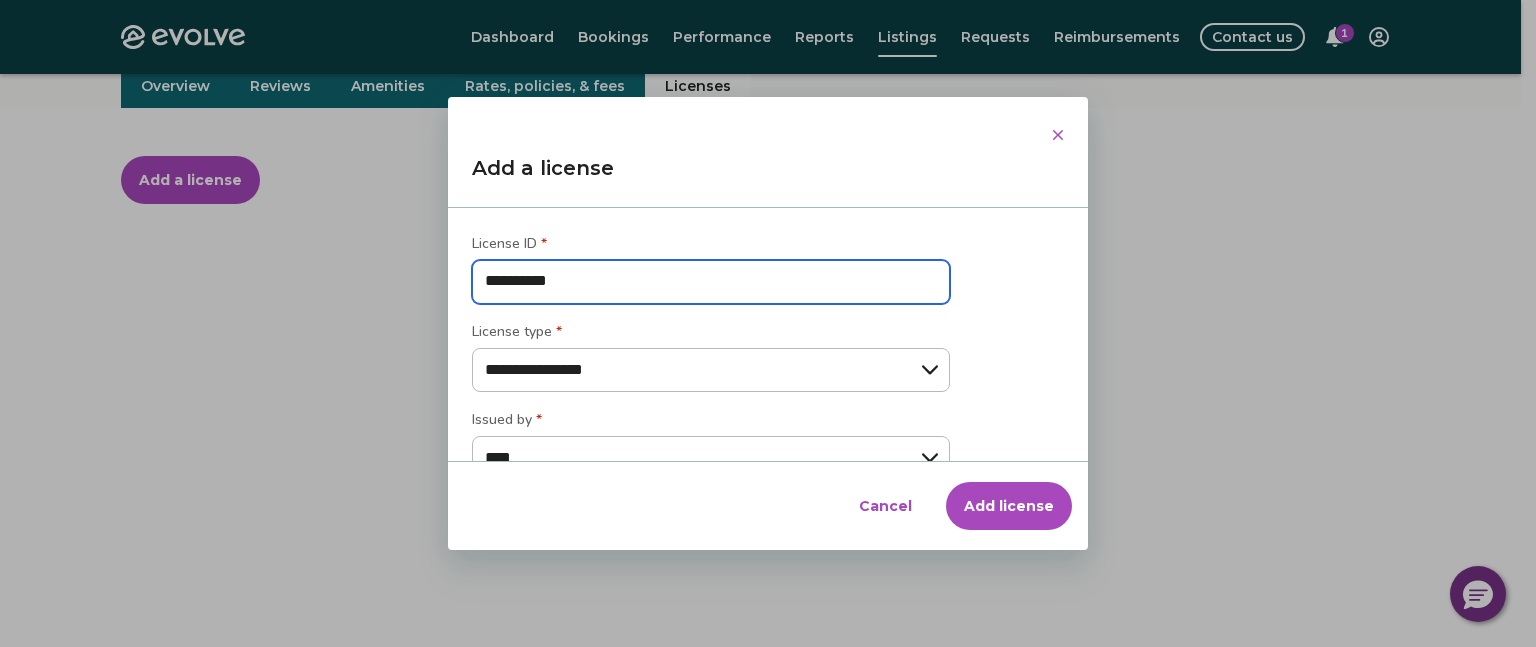 type on "*" 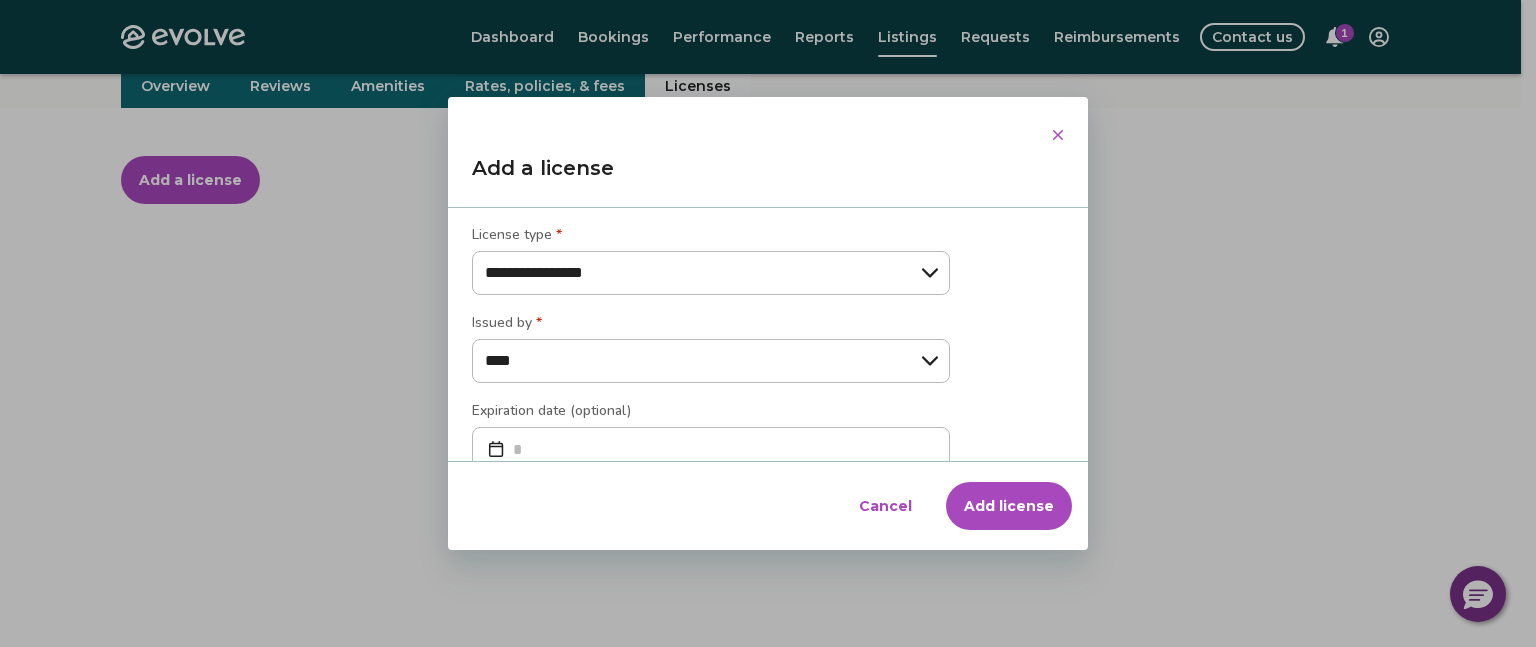 scroll, scrollTop: 100, scrollLeft: 0, axis: vertical 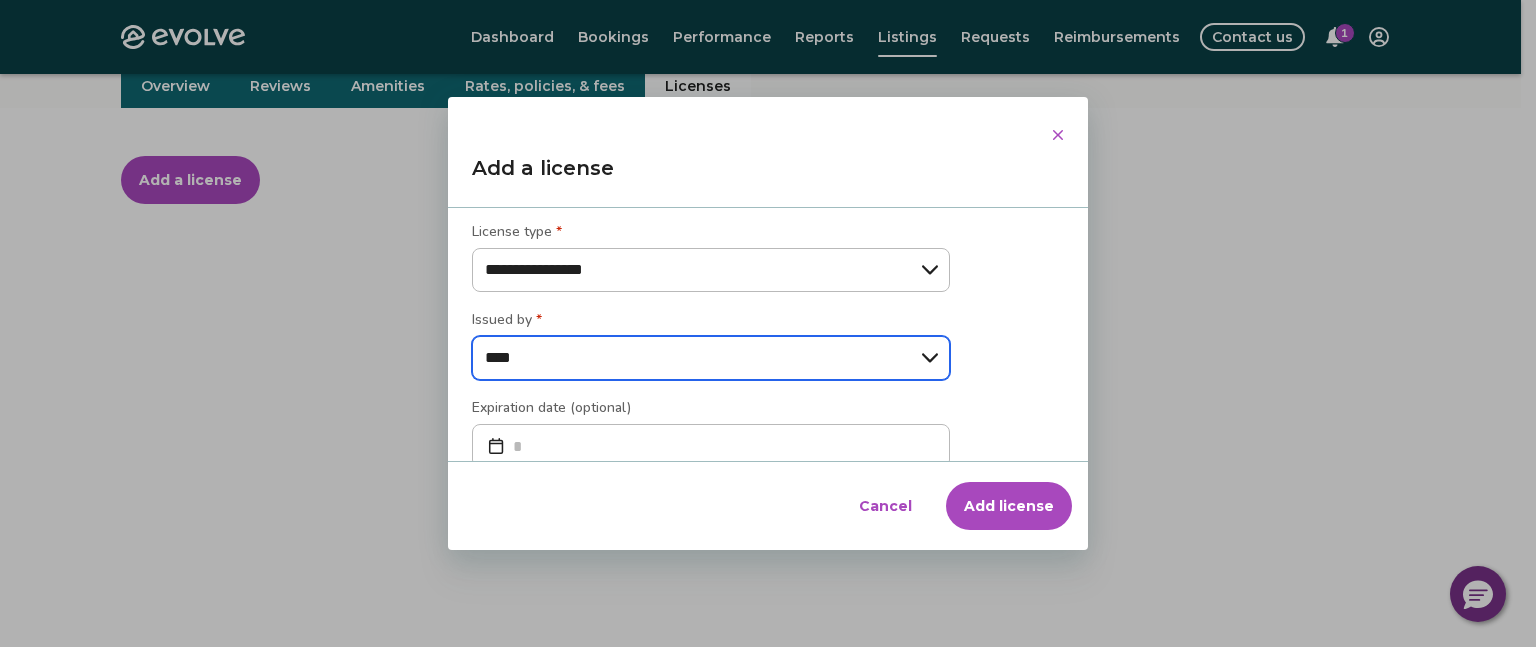 click on "**** ****** ***** *******" at bounding box center (711, 358) 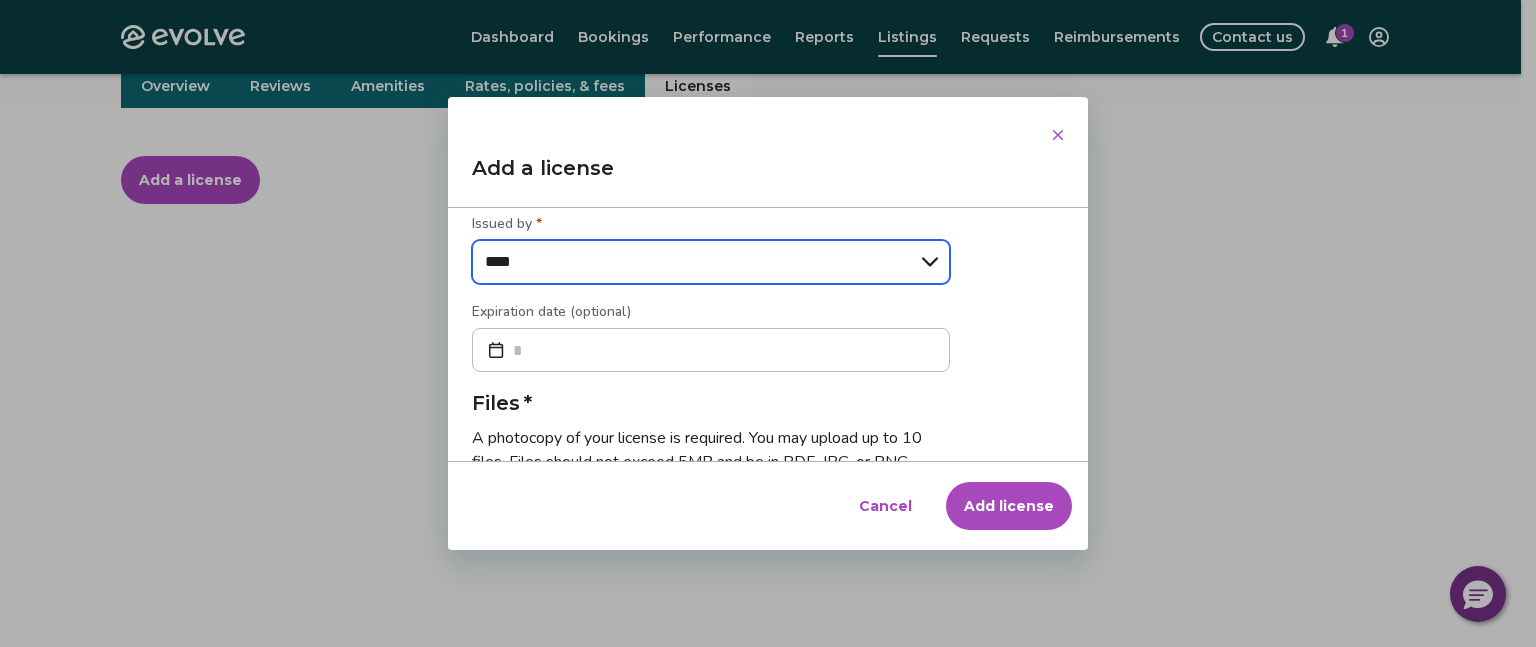 scroll, scrollTop: 200, scrollLeft: 0, axis: vertical 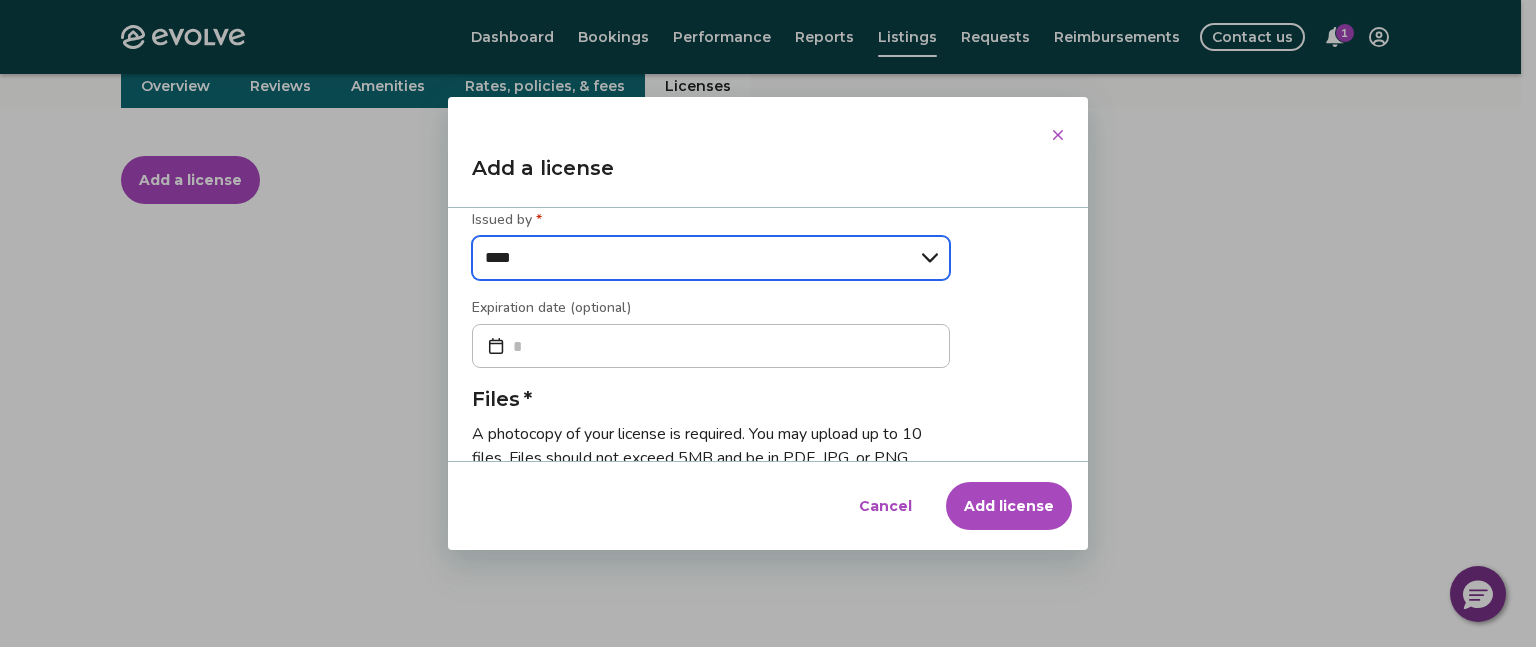 click on "**** ****** ***** *******" at bounding box center (711, 258) 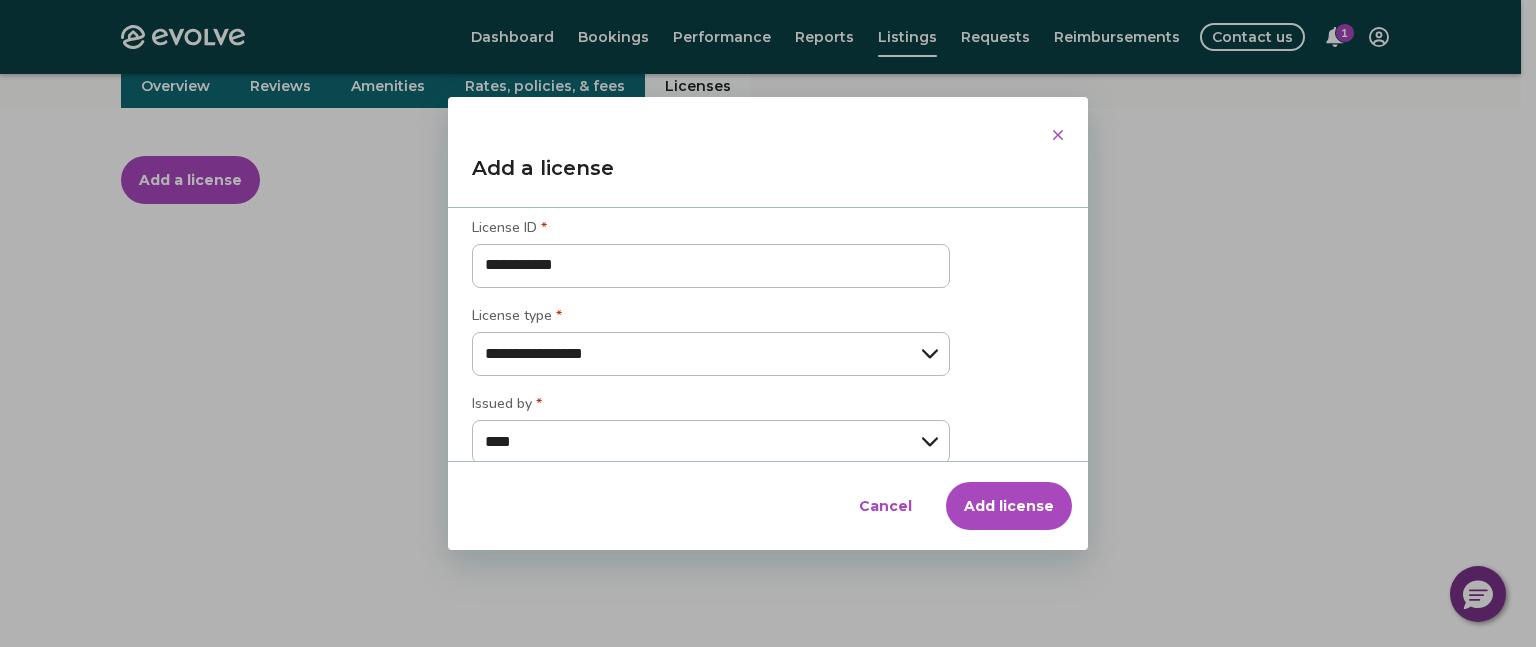 scroll, scrollTop: 0, scrollLeft: 0, axis: both 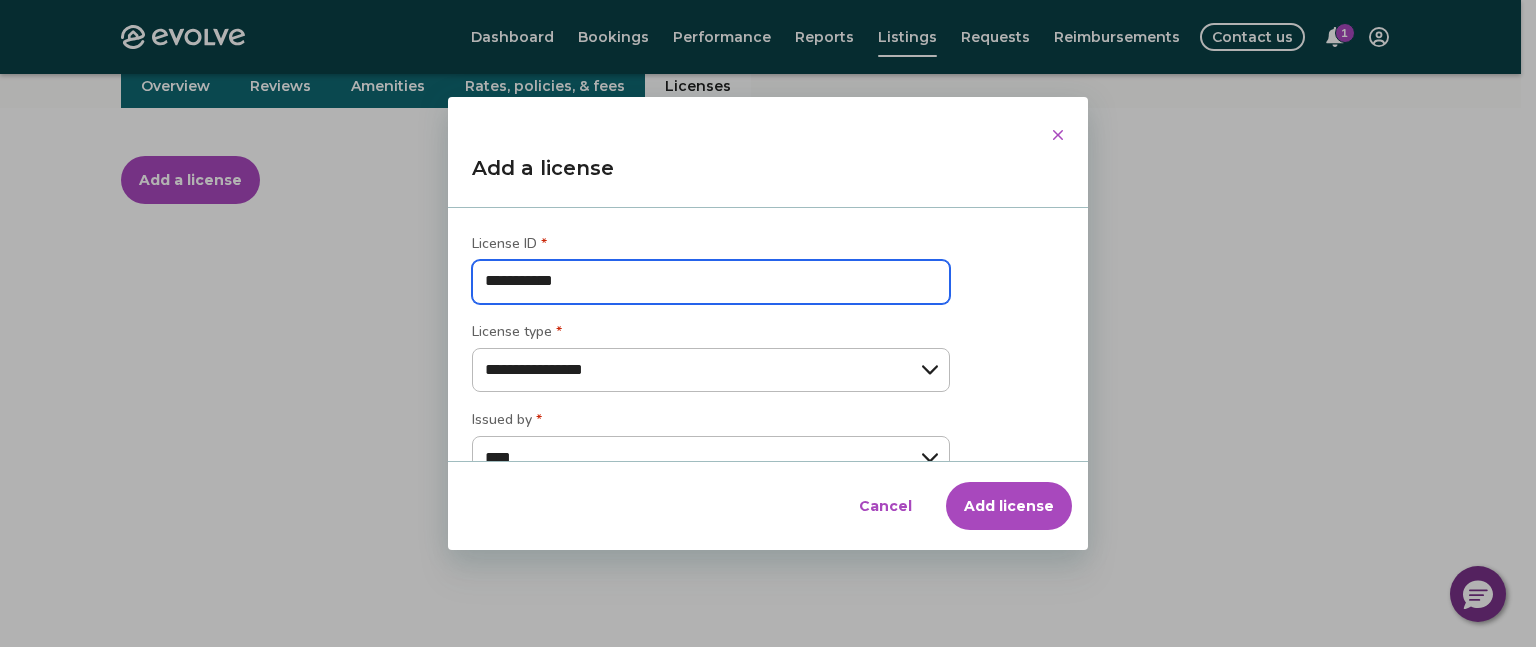 click on "**********" at bounding box center (711, 282) 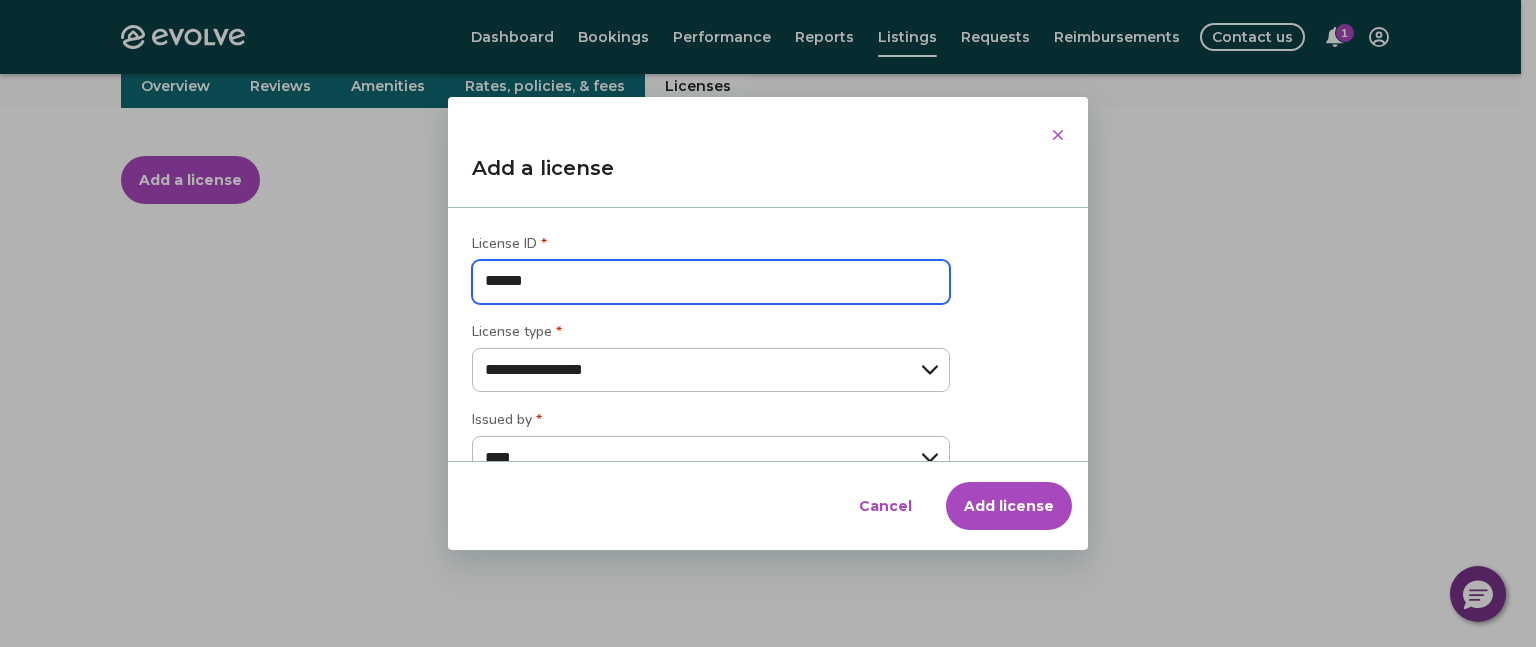 type on "*******" 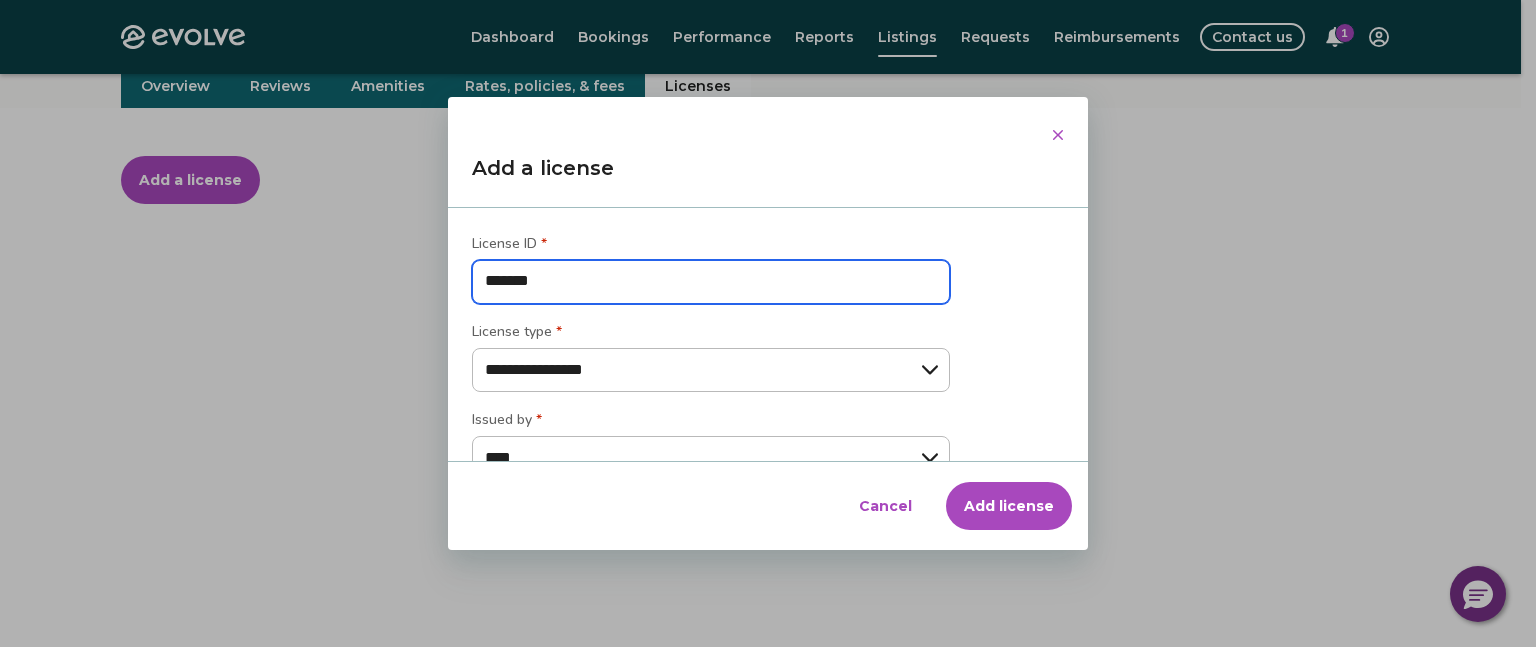 type on "********" 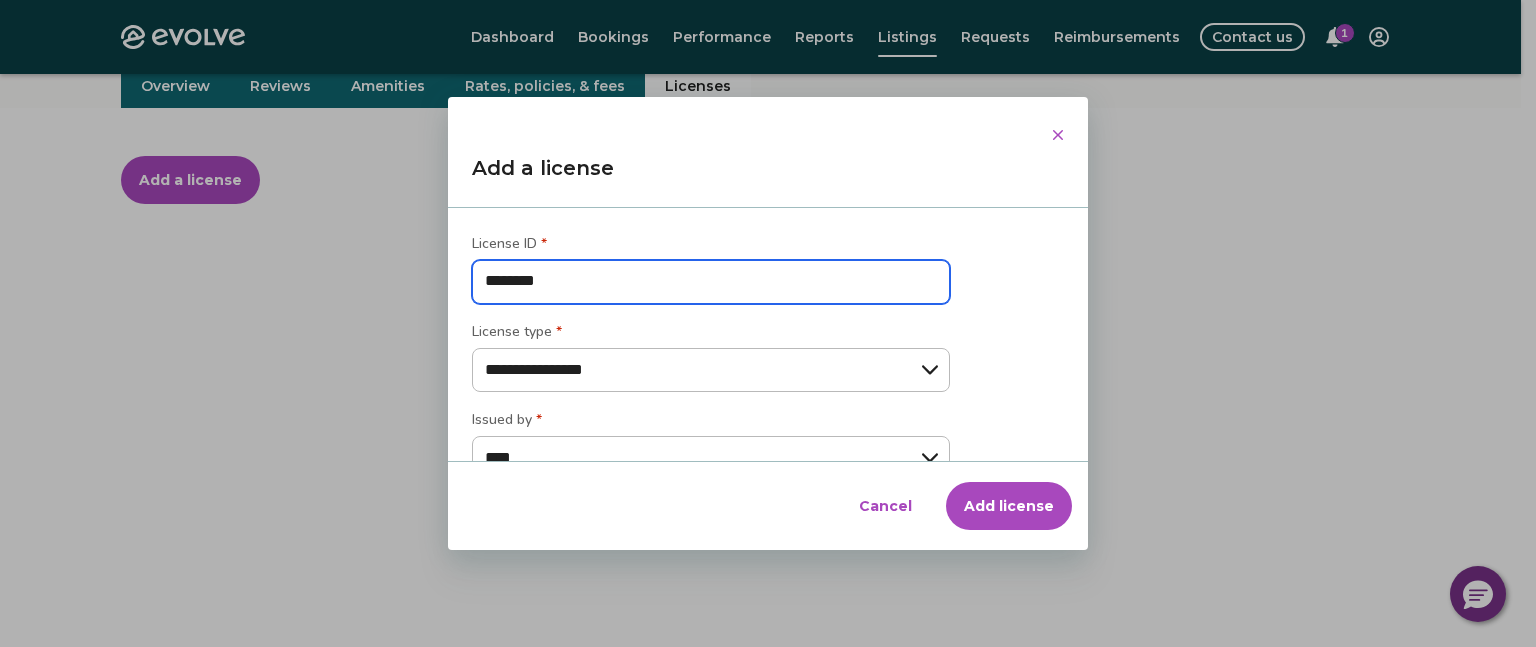 type on "*********" 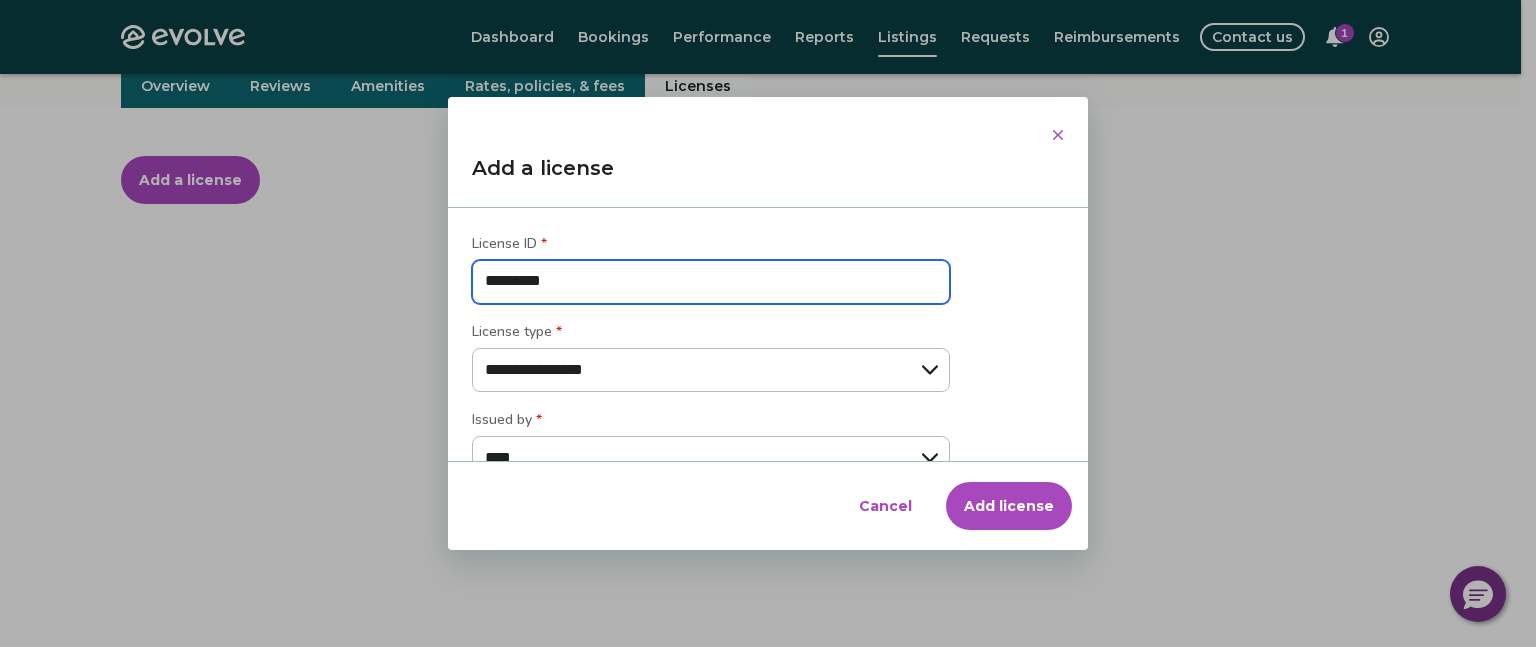 type on "**********" 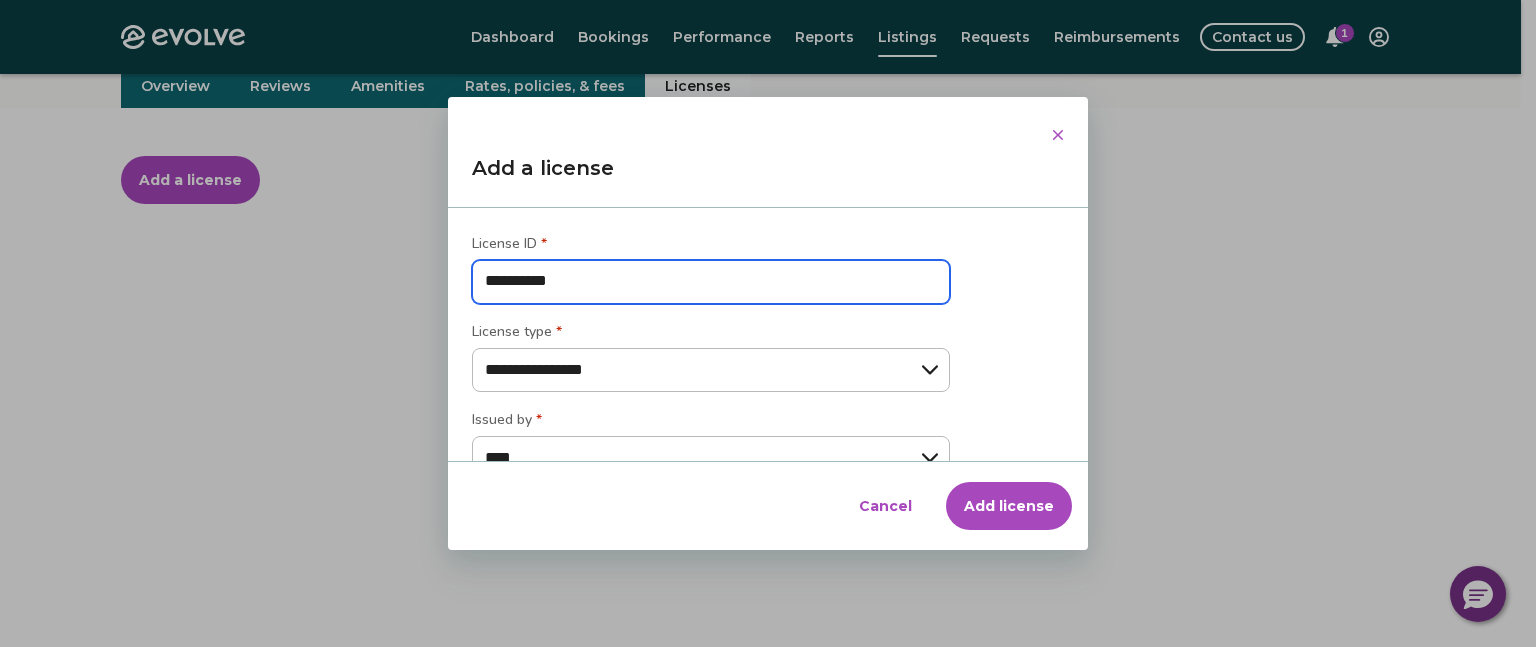 type on "**********" 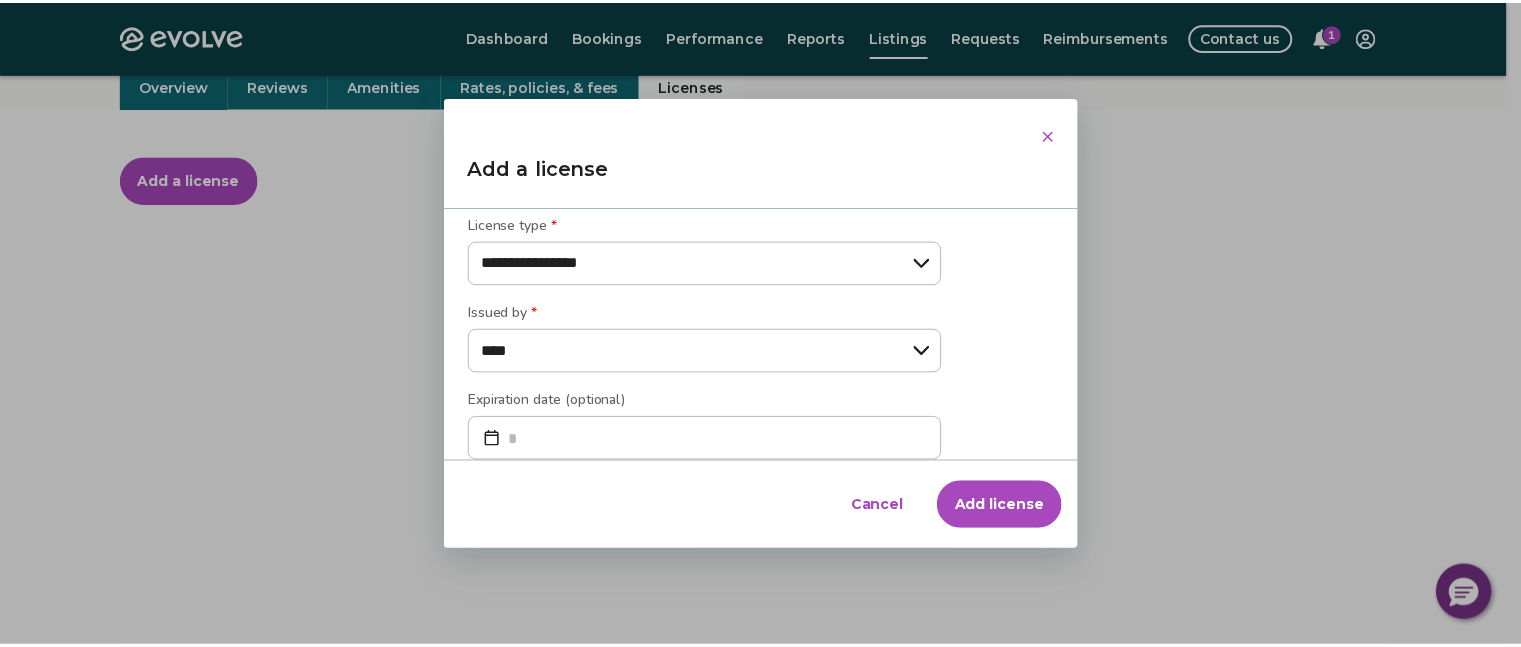 scroll, scrollTop: 132, scrollLeft: 0, axis: vertical 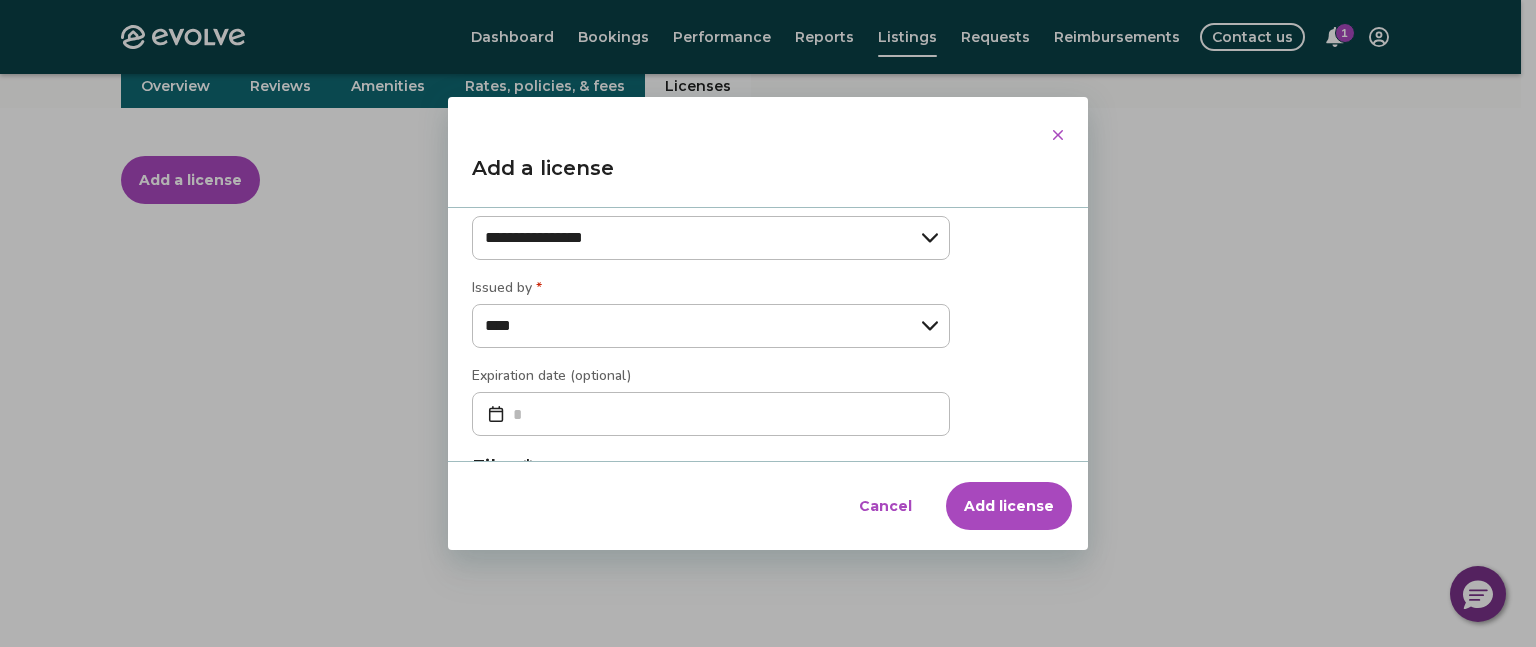 type on "**********" 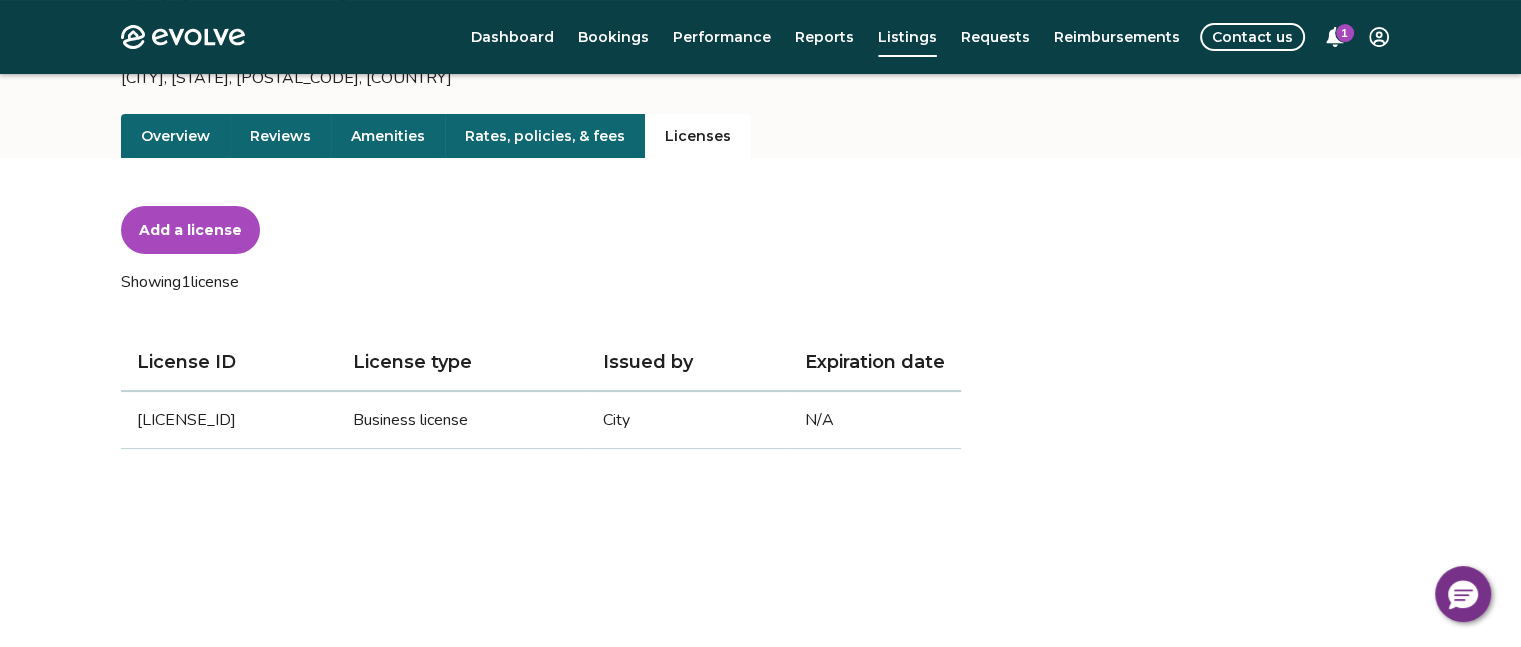 scroll, scrollTop: 200, scrollLeft: 0, axis: vertical 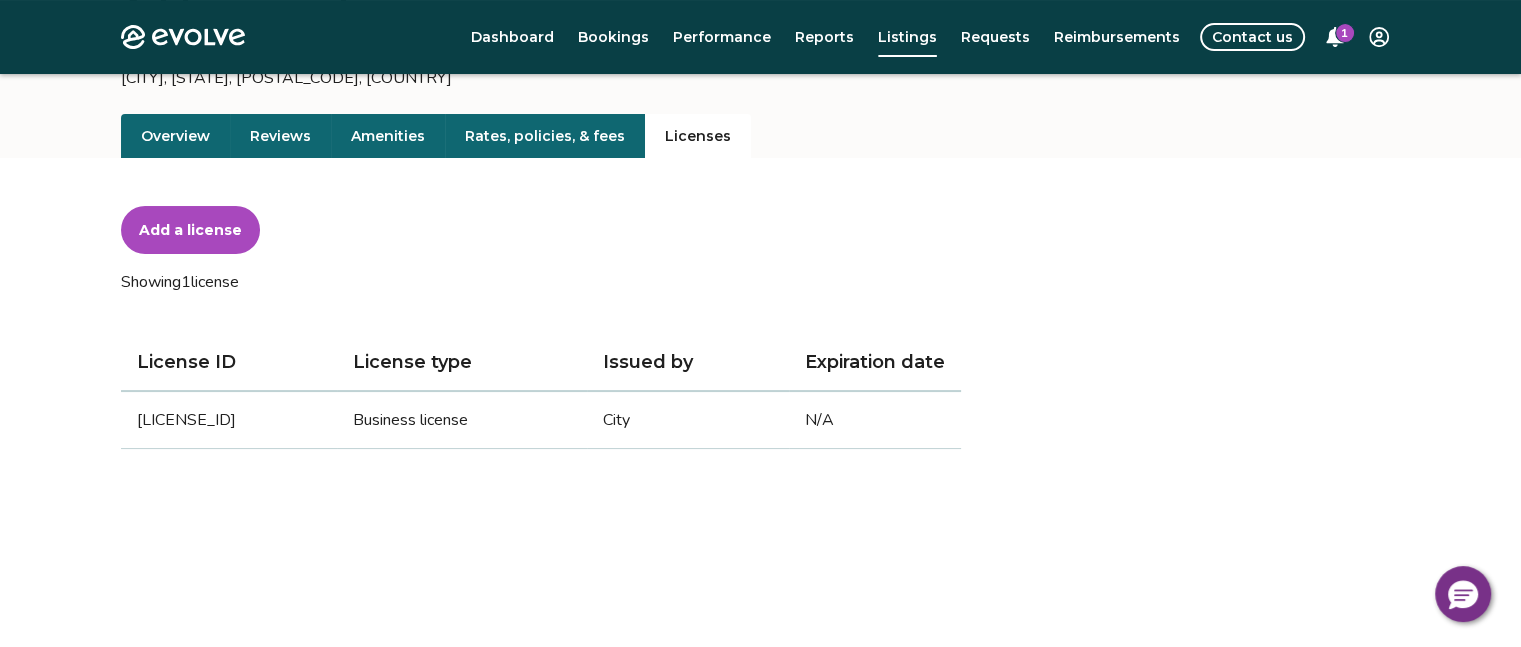 click on "[LICENSE_ID]" at bounding box center [229, 420] 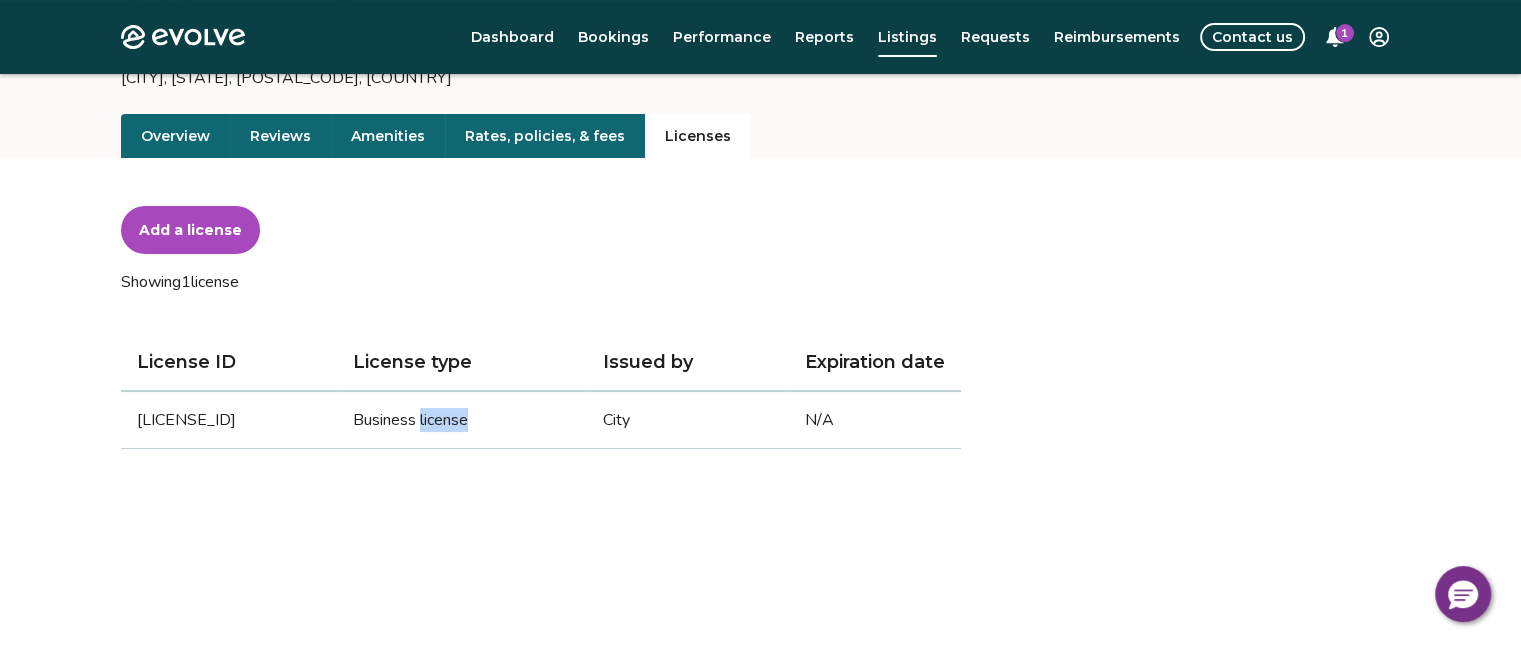 click on "Business license" at bounding box center [462, 420] 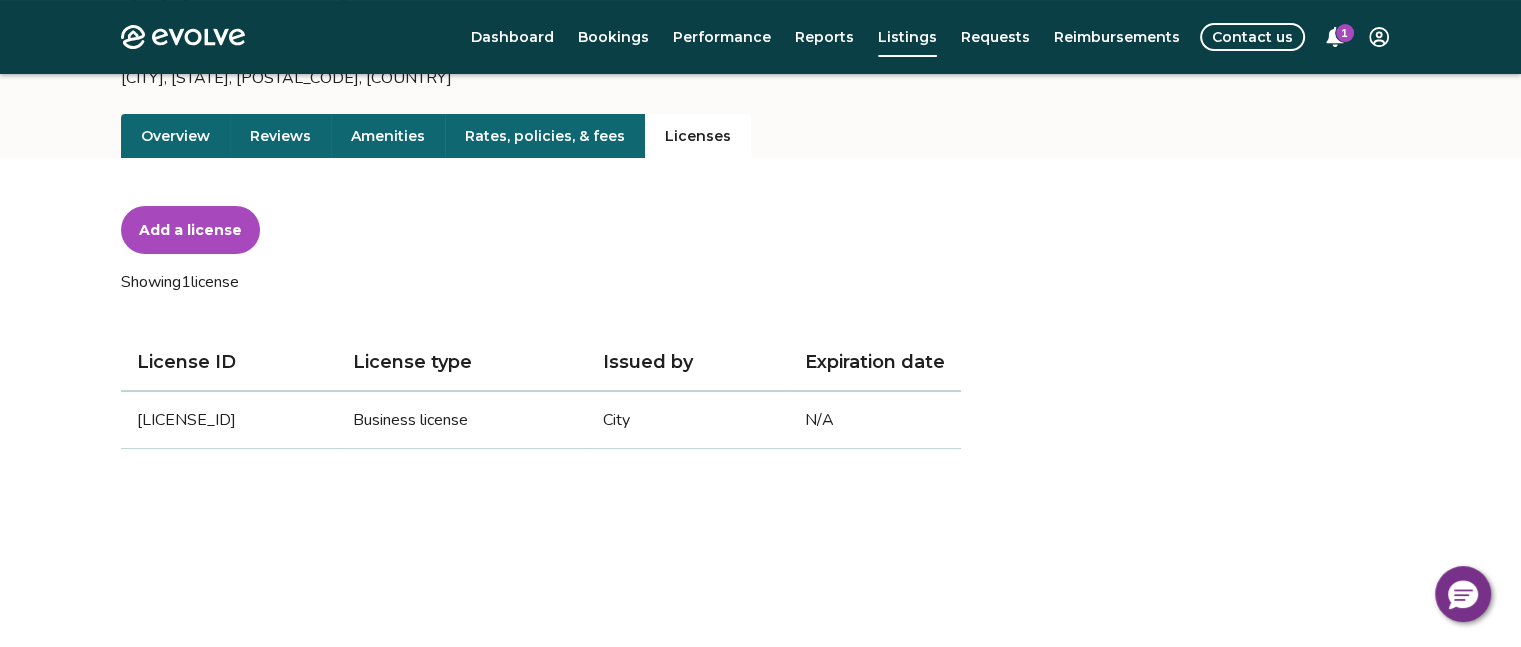 click on "[LICENSE_ID]" at bounding box center [229, 420] 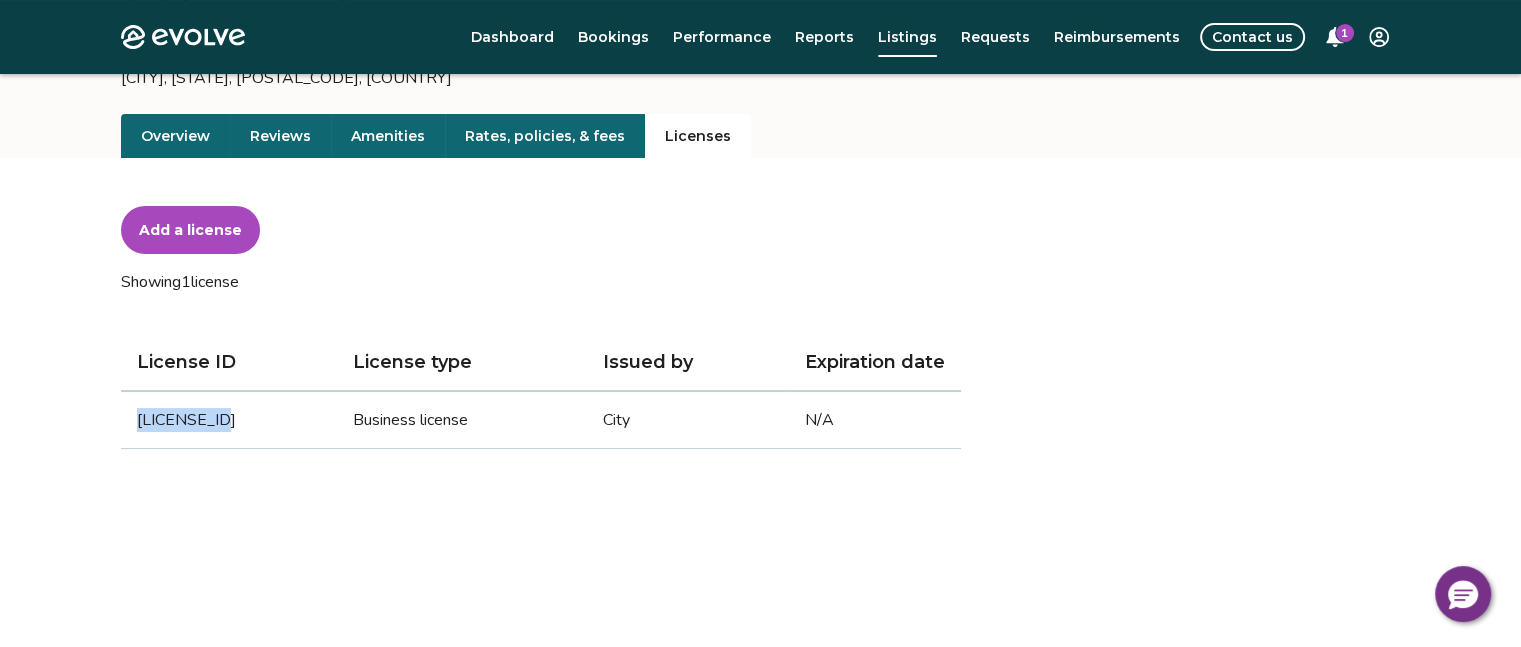 click on "[LICENSE_ID]" at bounding box center [229, 420] 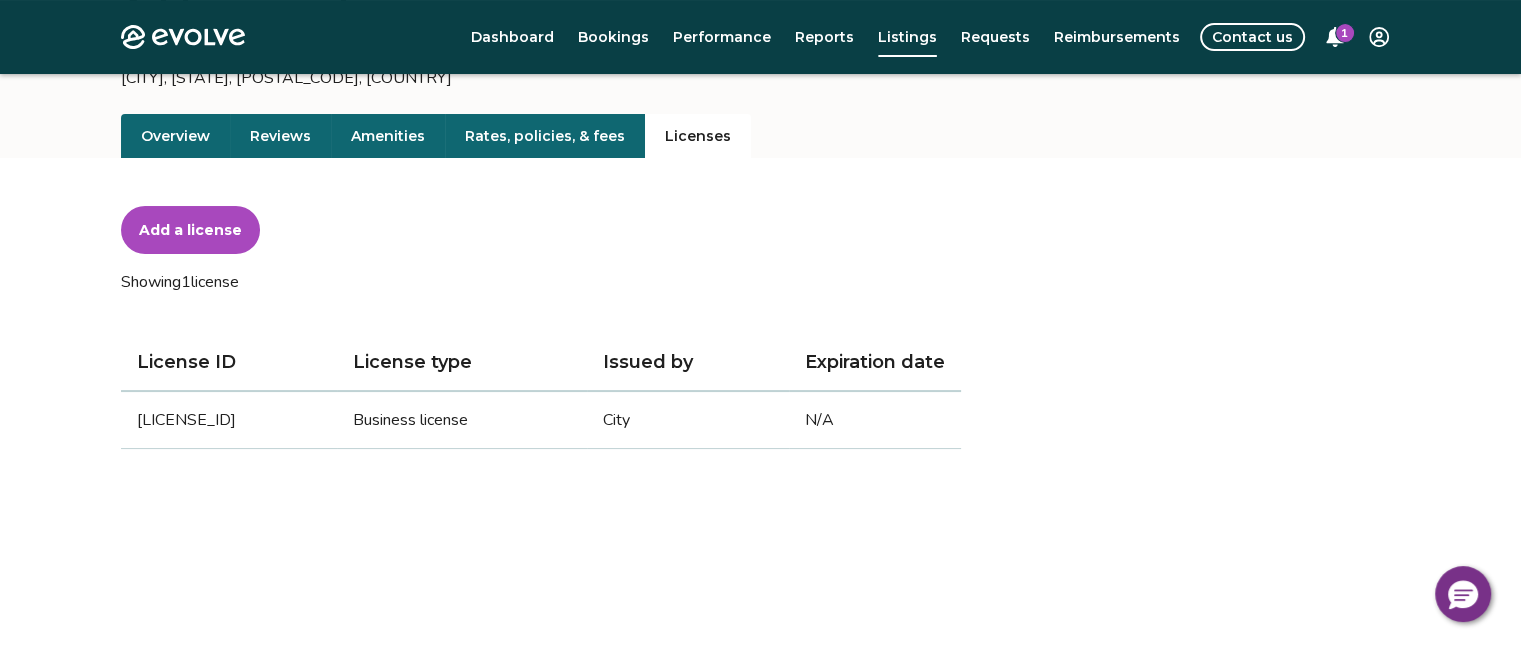 click on "Add a license Showing  1  license License ID License type Issued by Expiration date ATCP_055253 Business license City N/A" at bounding box center [761, 590] 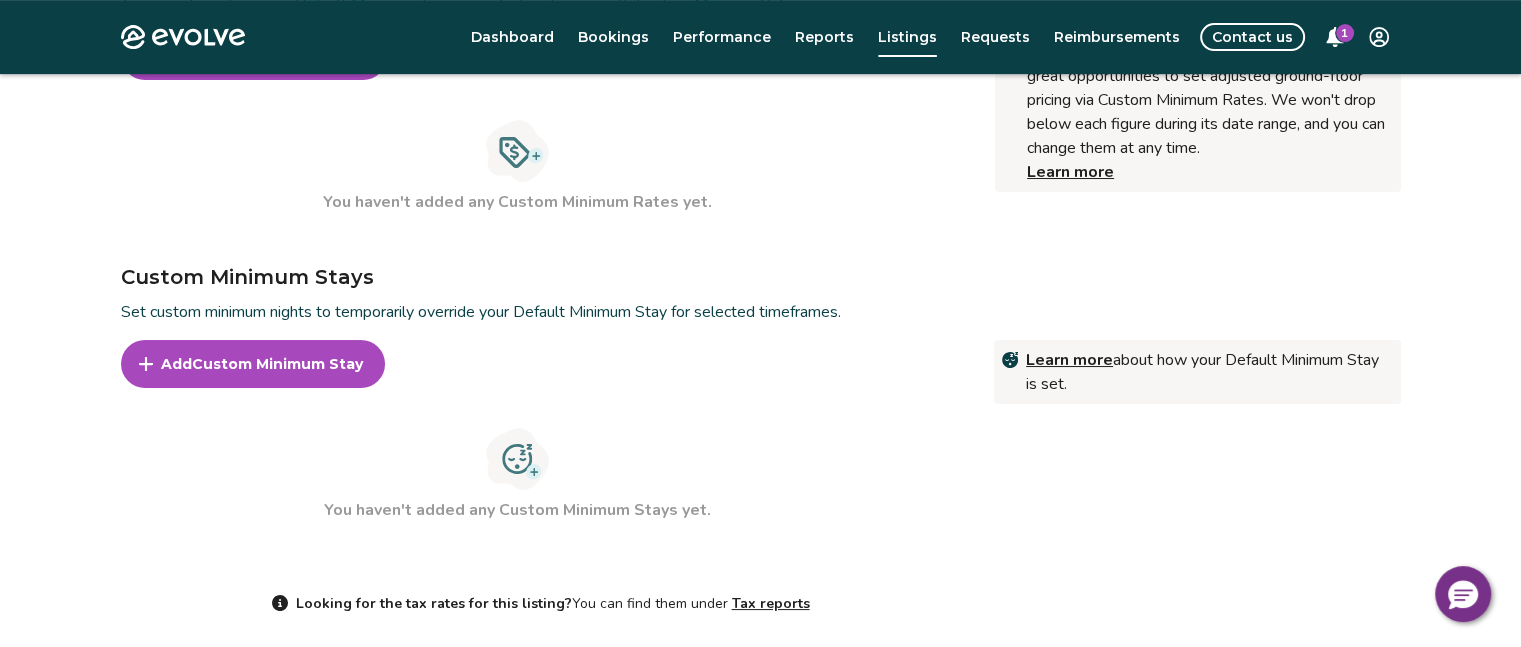 scroll, scrollTop: 875, scrollLeft: 0, axis: vertical 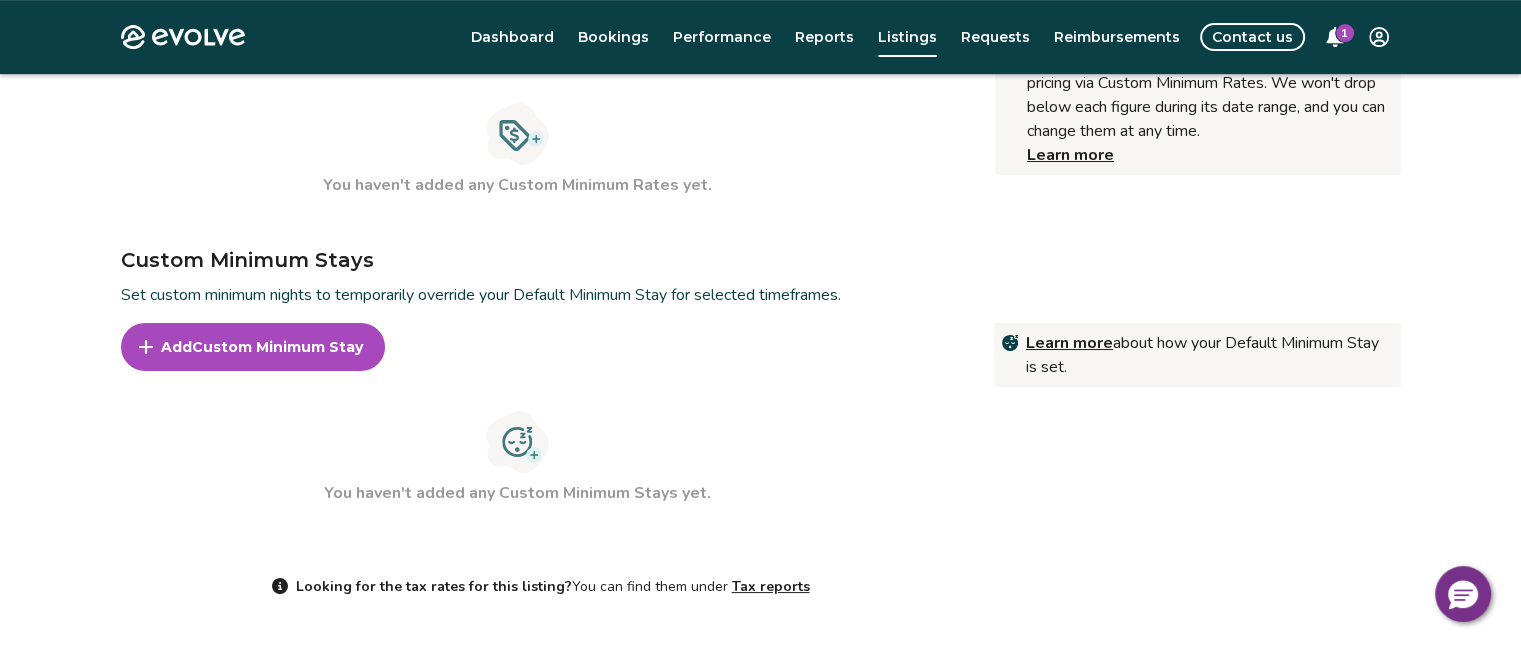 click on "Custom Minimum Stay" at bounding box center [277, 347] 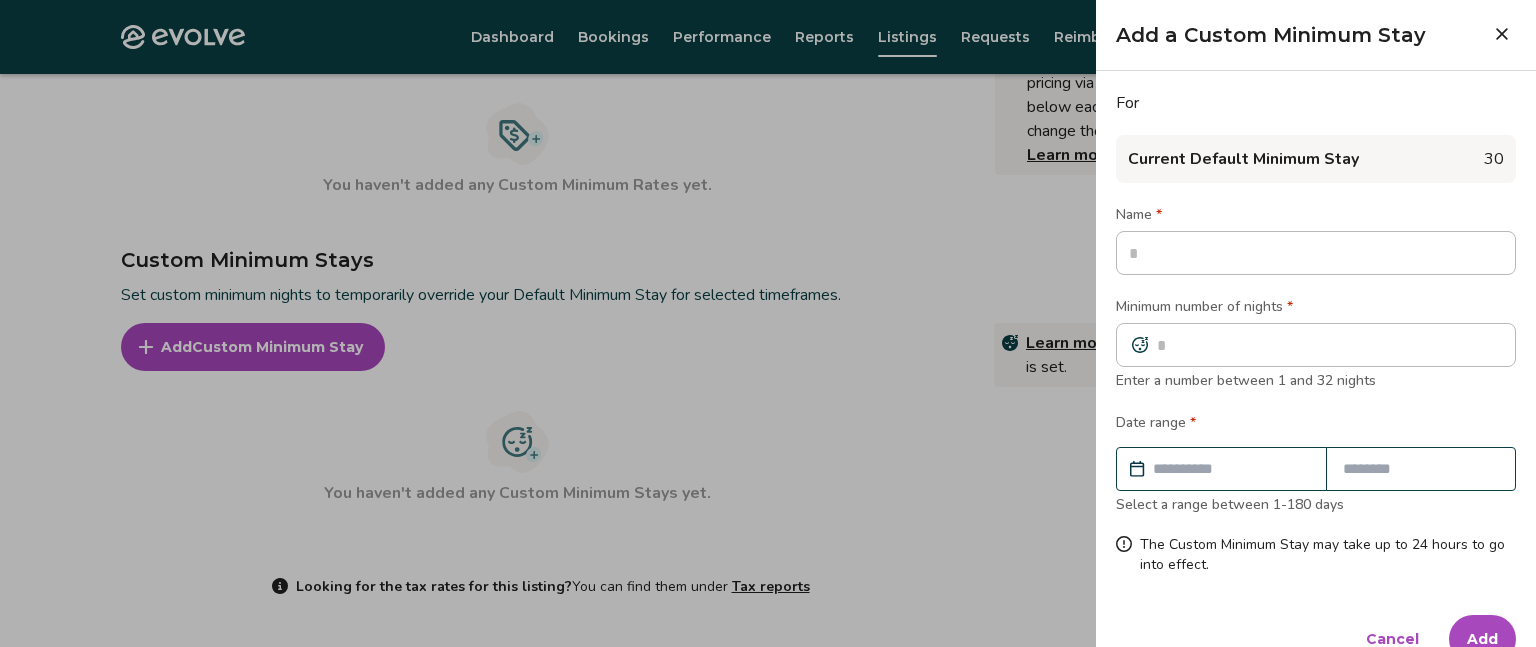click on "Current Default Minimum Stay 30" at bounding box center [1316, 159] 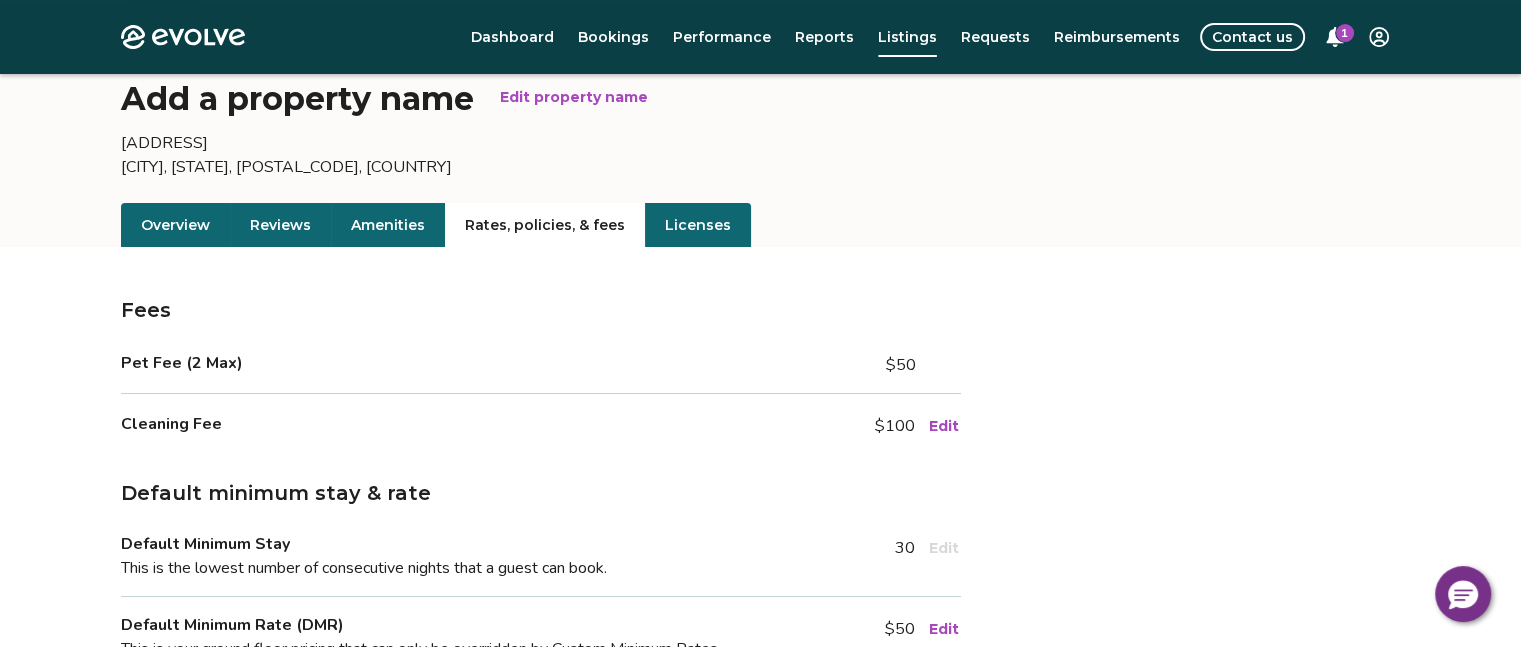scroll, scrollTop: 107, scrollLeft: 0, axis: vertical 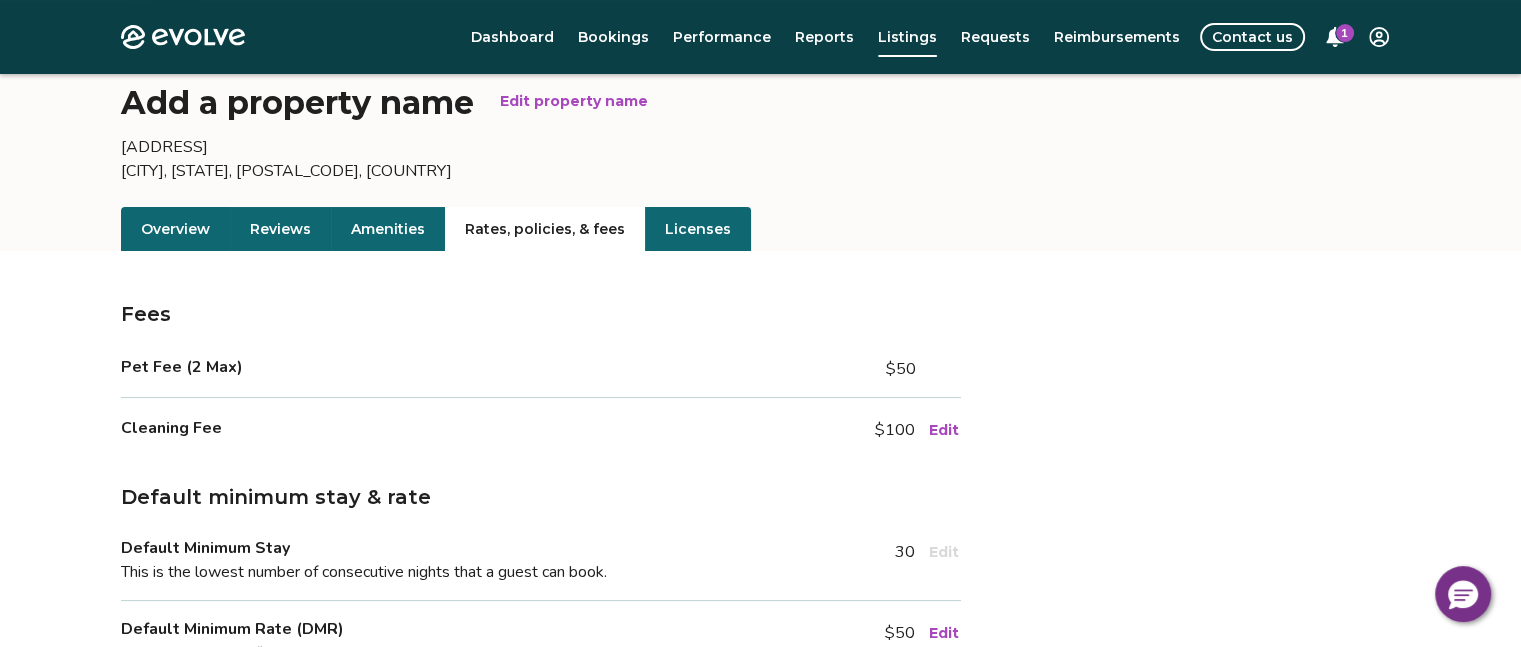 click on "Amenities" at bounding box center [388, 229] 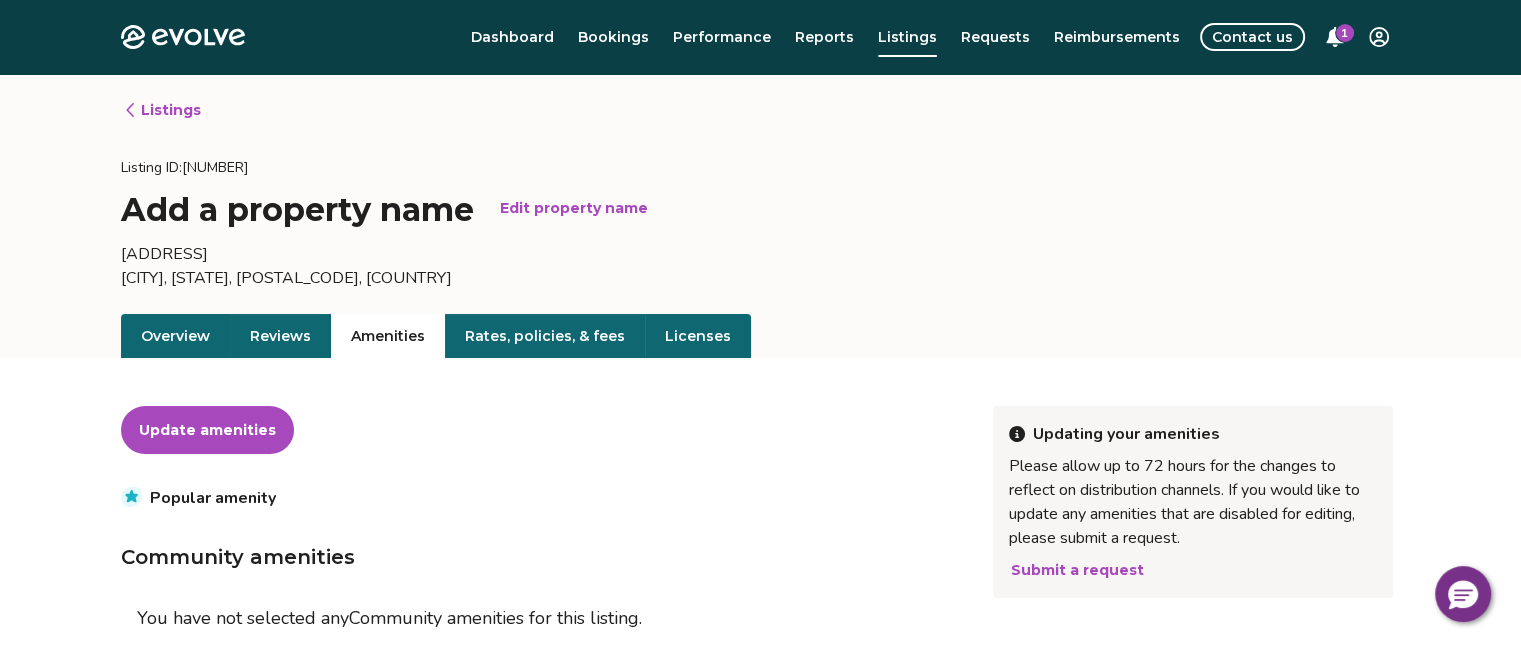 scroll, scrollTop: 0, scrollLeft: 0, axis: both 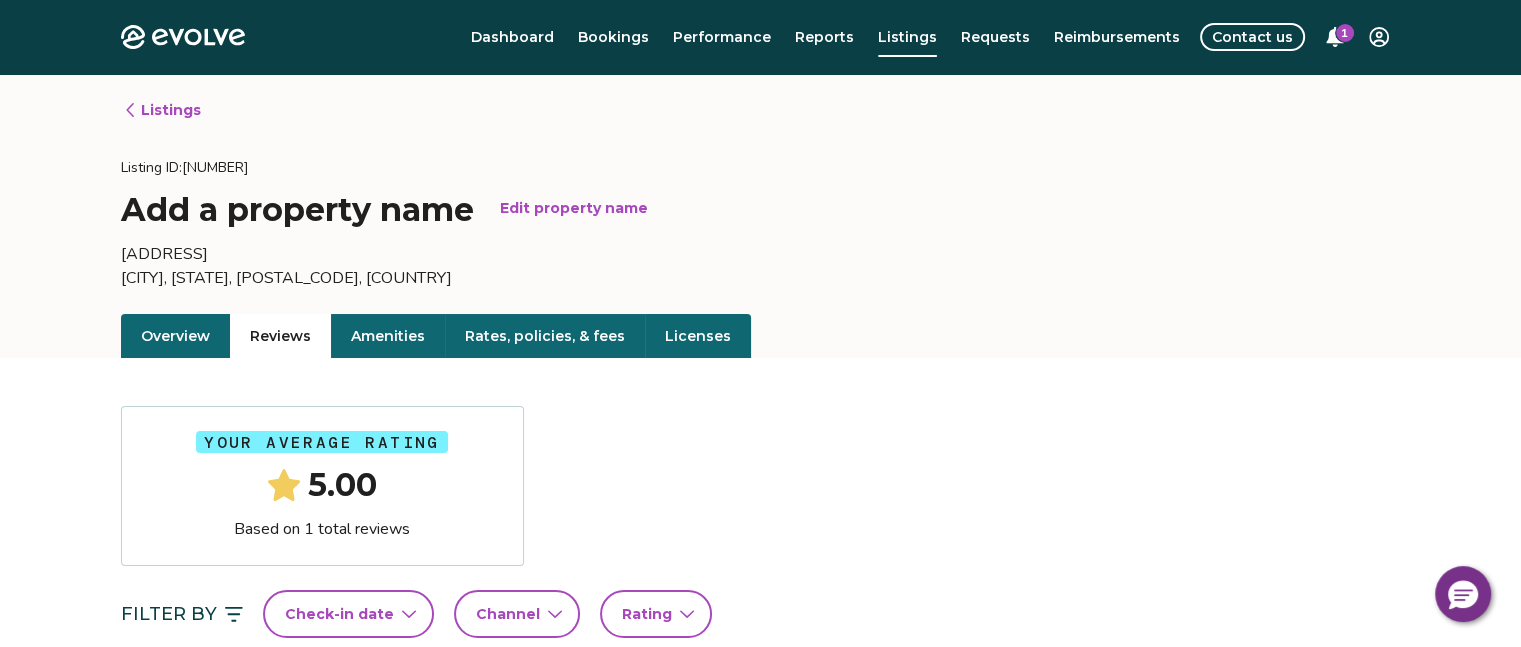 click on "Licenses" at bounding box center (698, 336) 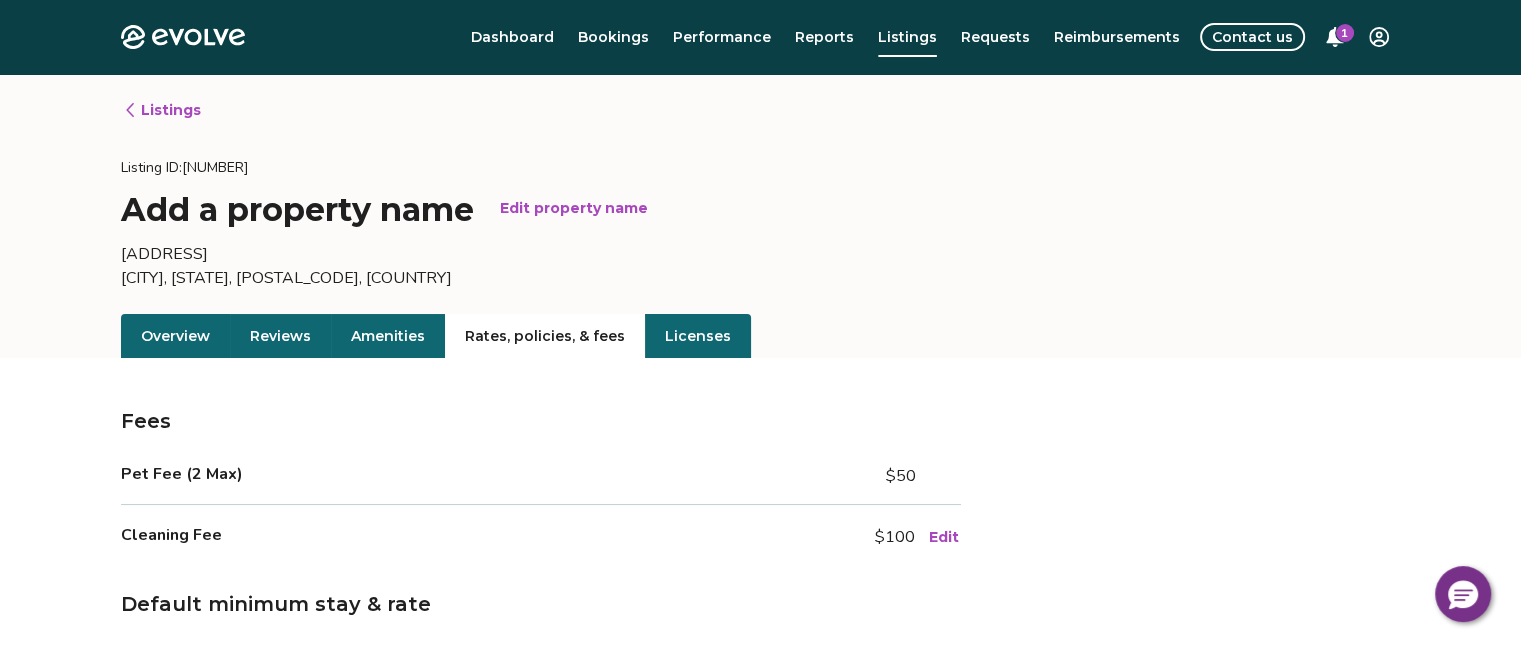 click on "Rates, policies, & fees" at bounding box center (545, 336) 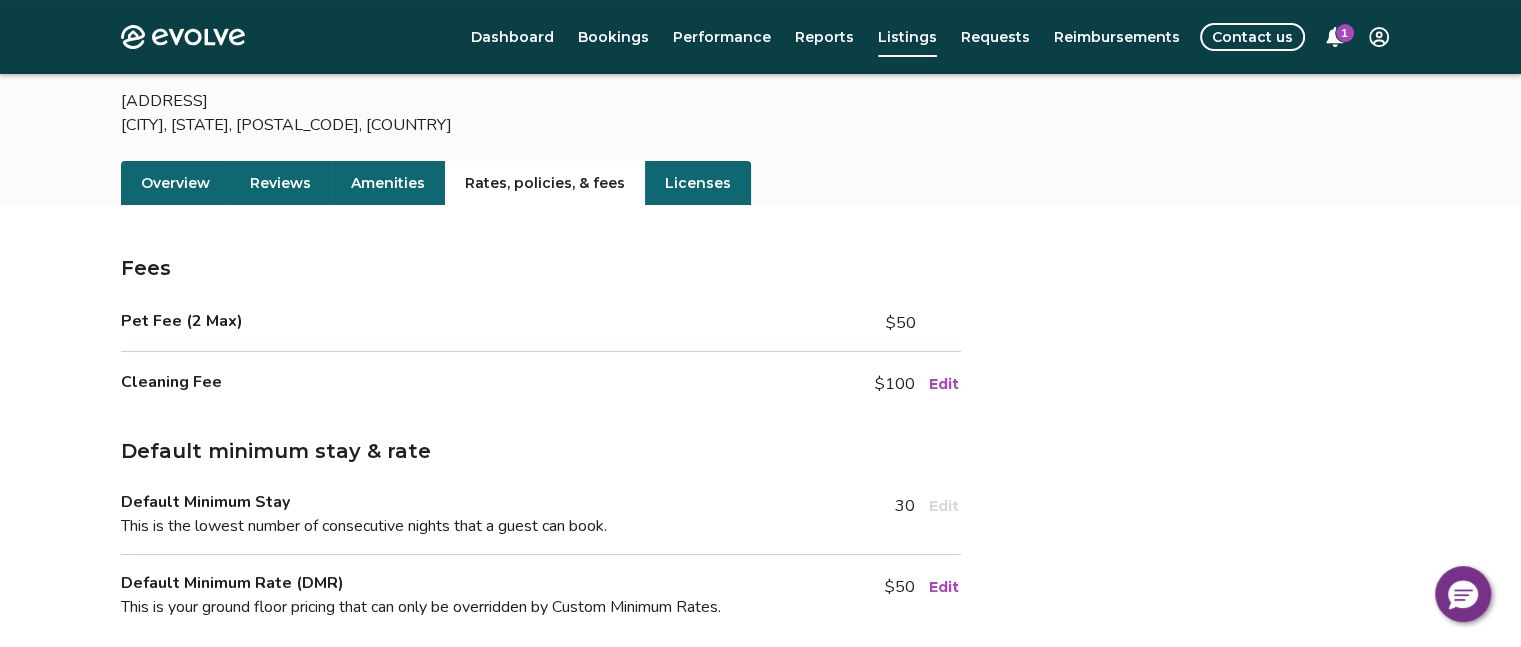 scroll, scrollTop: 200, scrollLeft: 0, axis: vertical 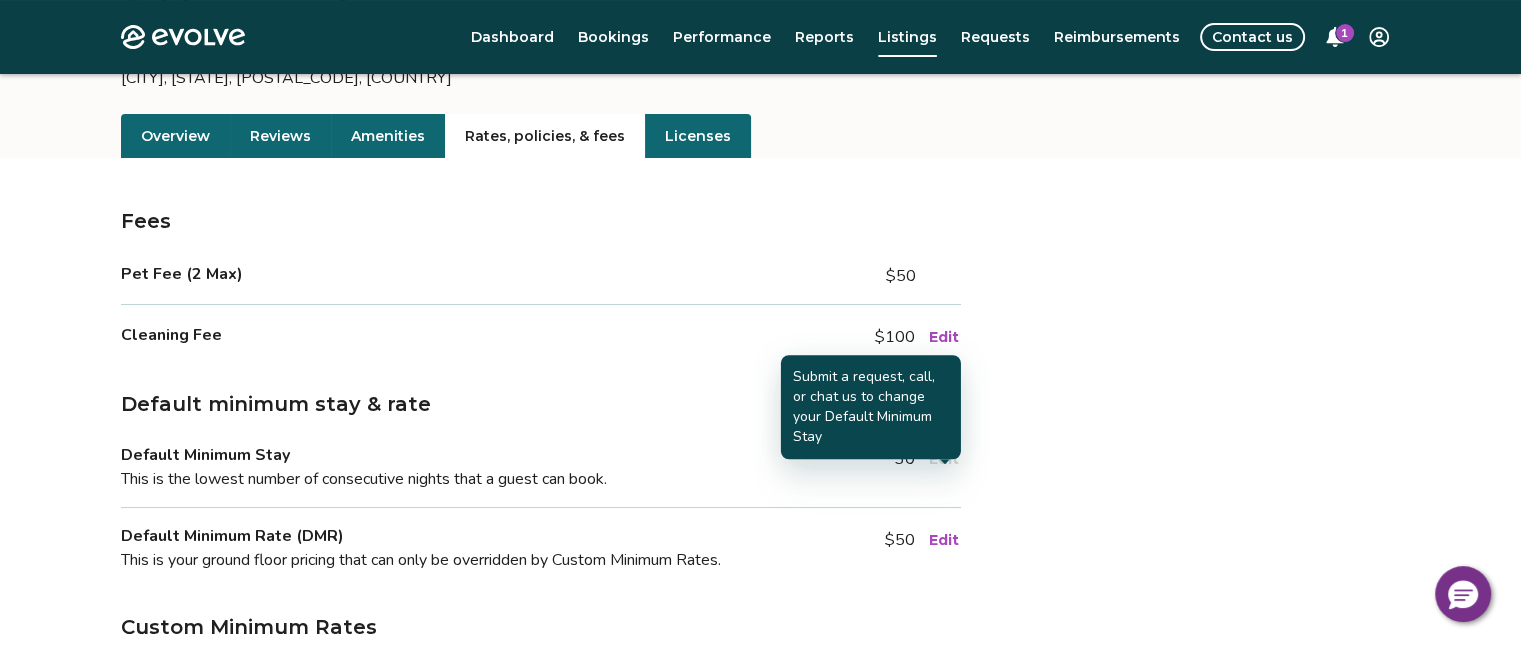 click on "Edit" at bounding box center [944, 459] 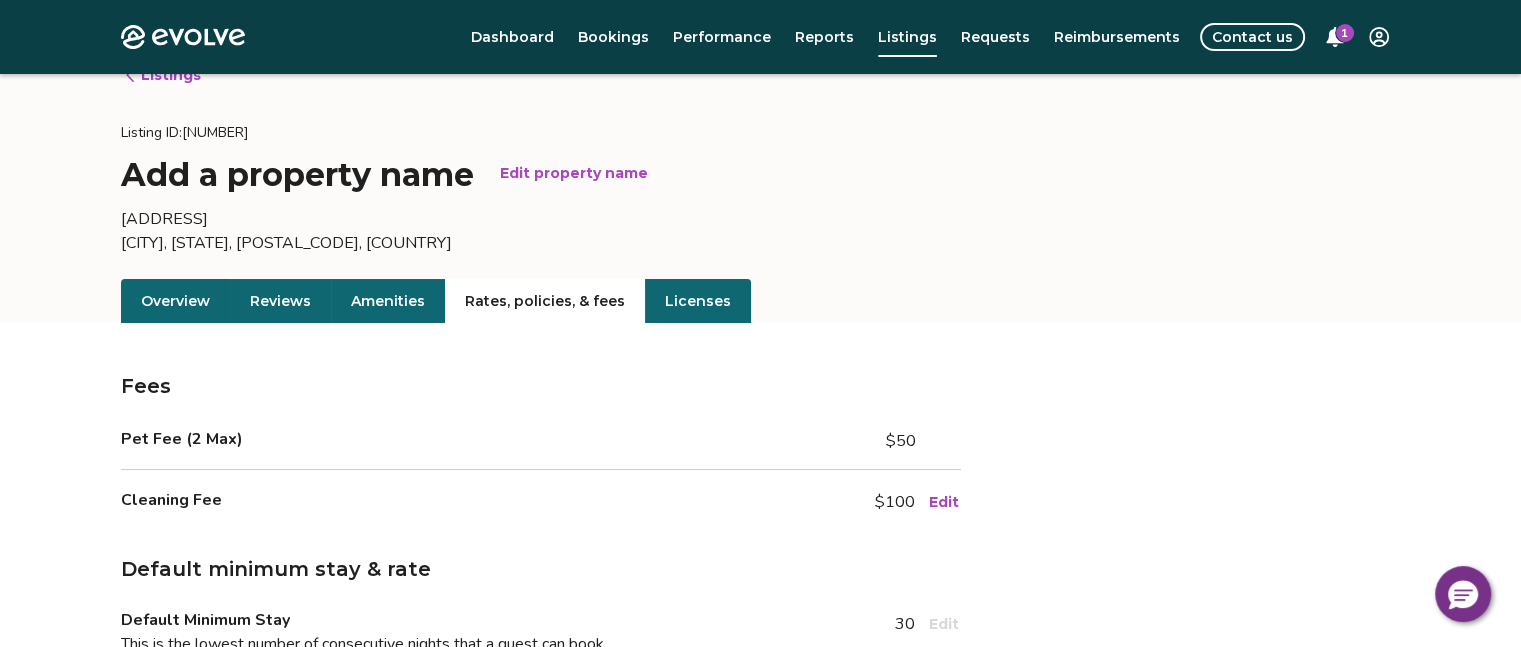 scroll, scrollTop: 0, scrollLeft: 0, axis: both 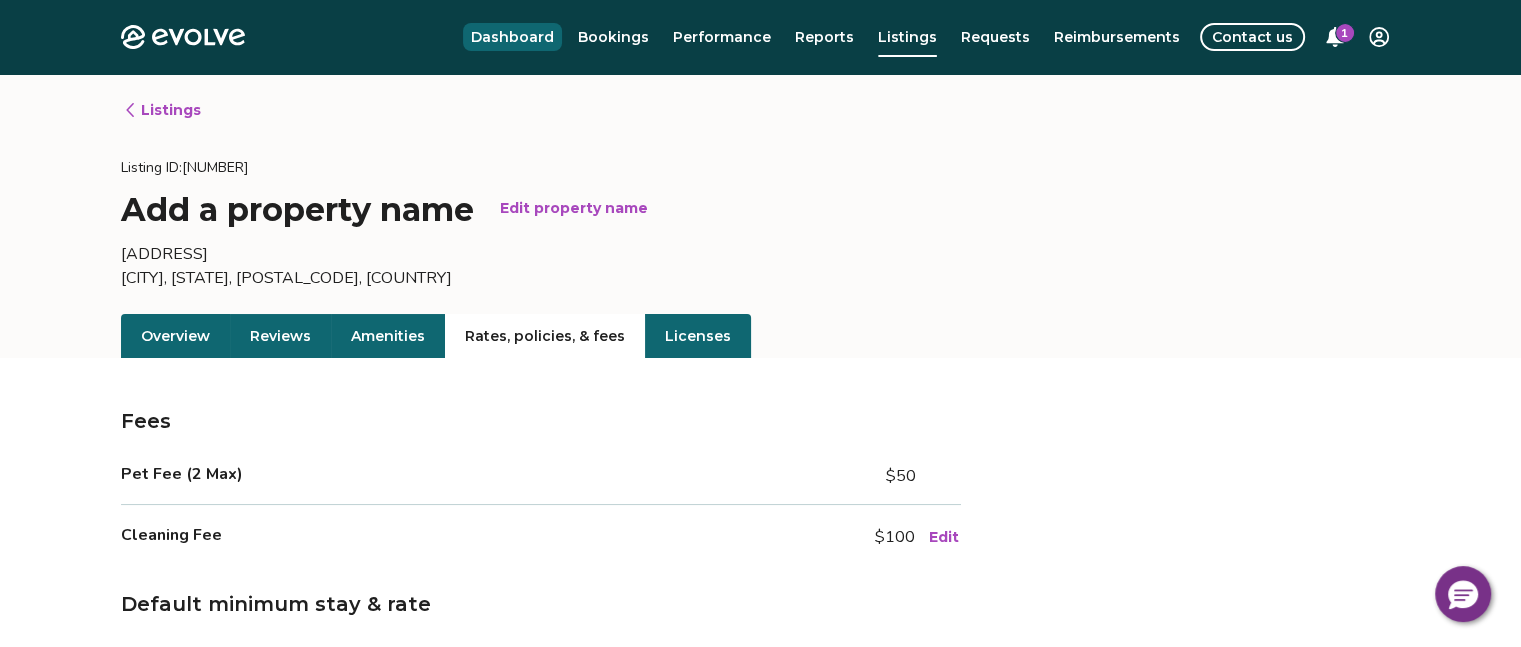 click on "Dashboard" at bounding box center [512, 37] 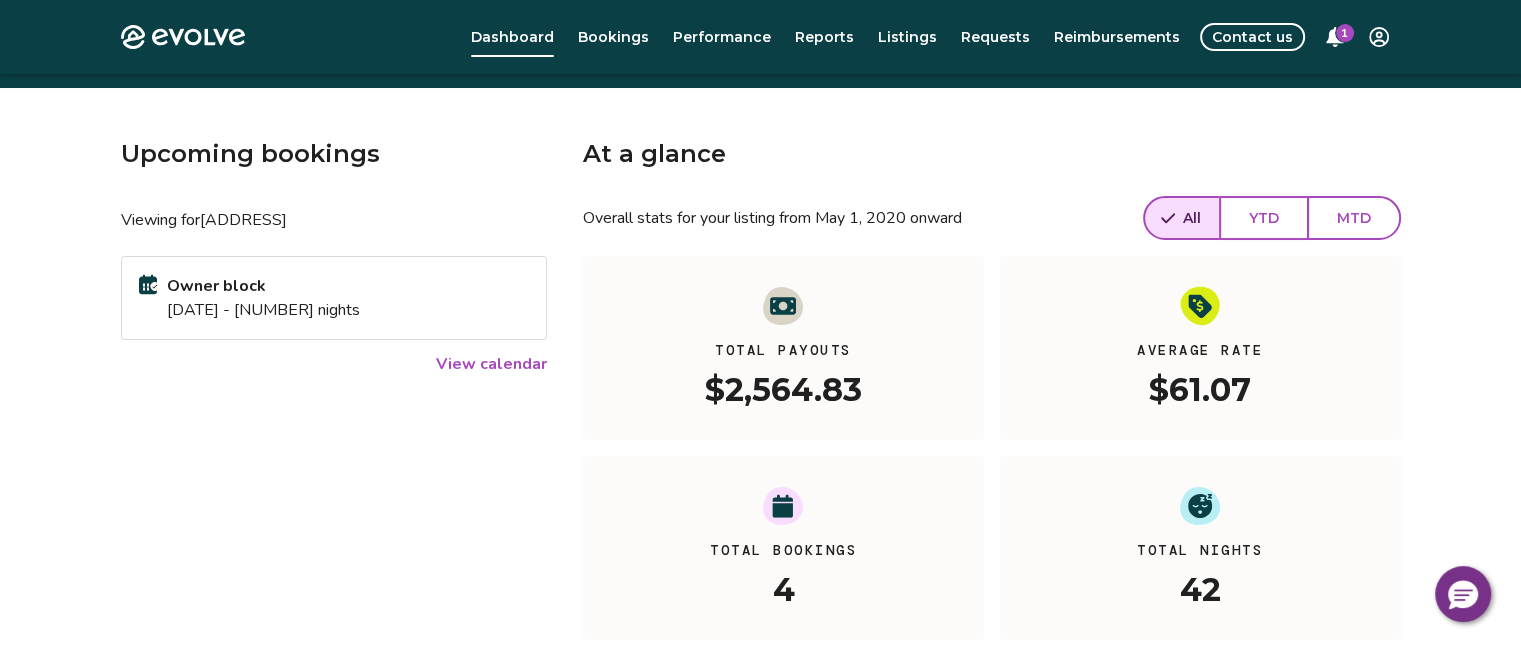 scroll, scrollTop: 0, scrollLeft: 0, axis: both 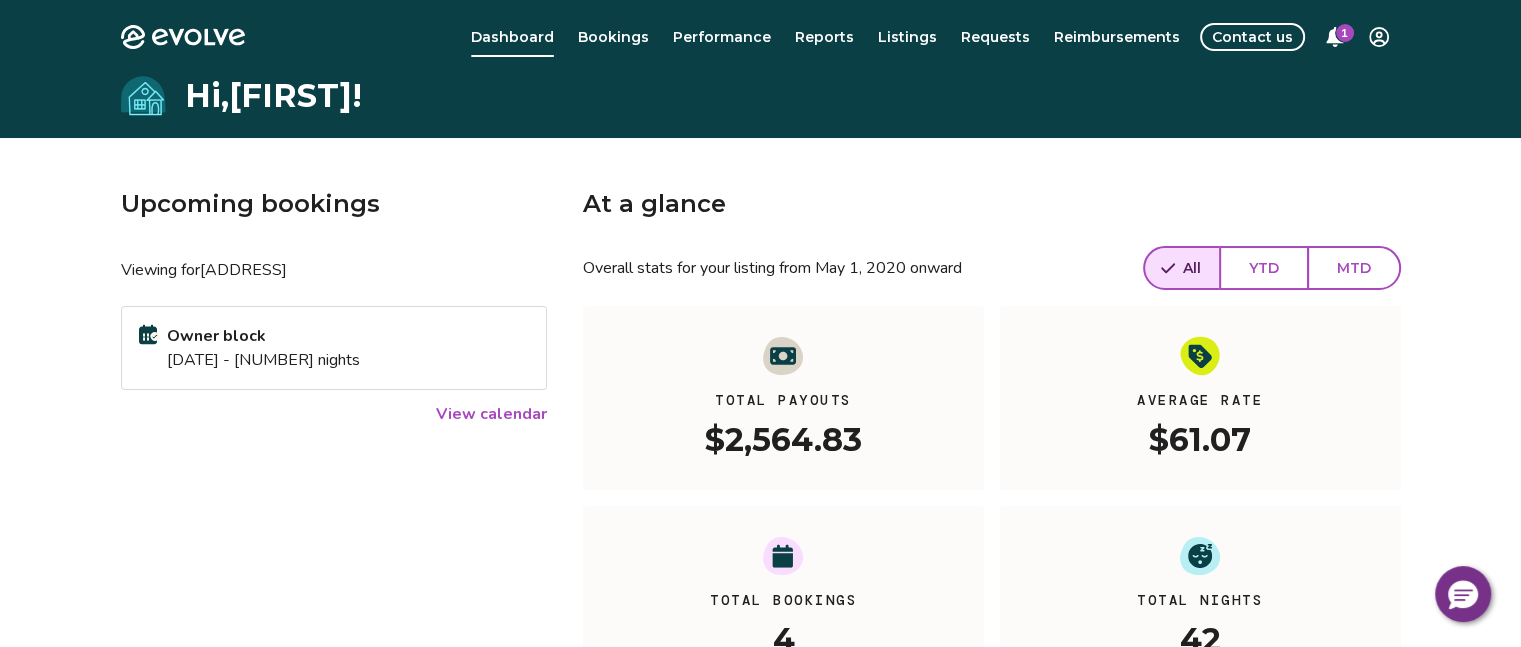 click 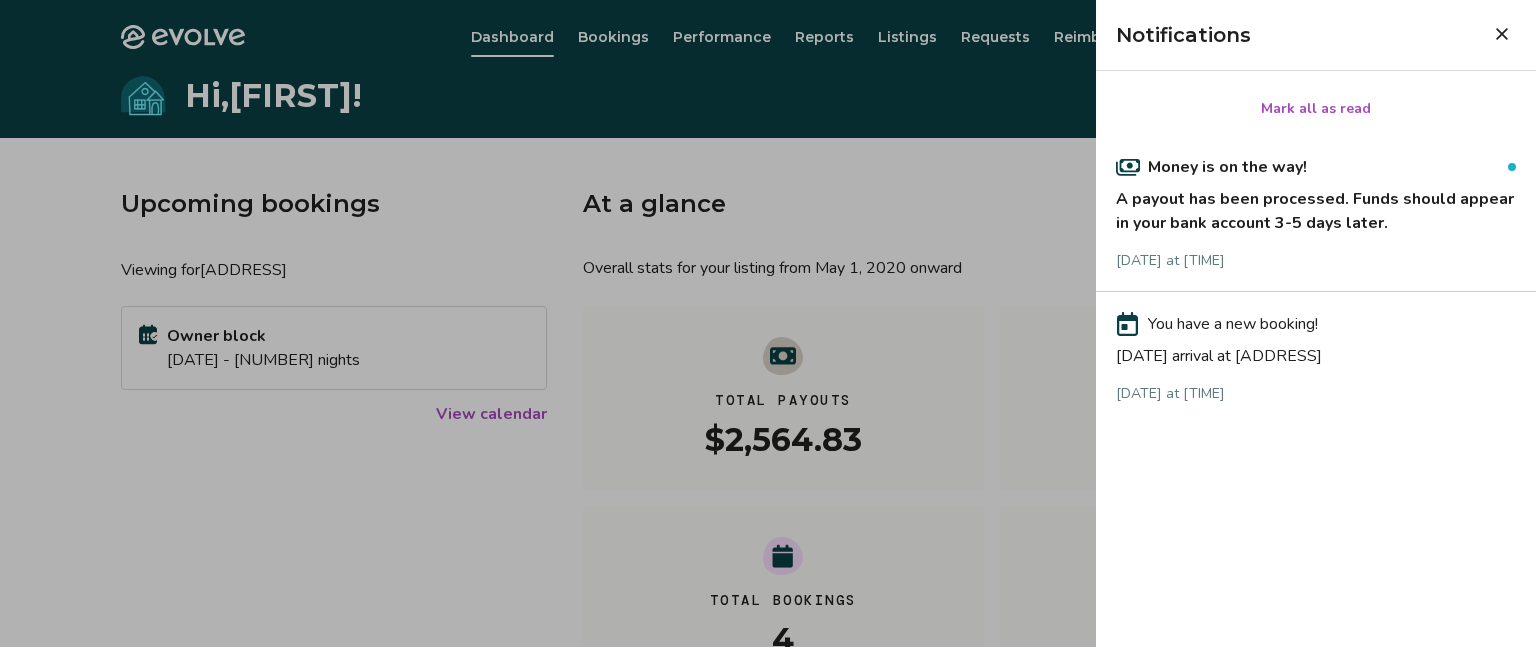 click 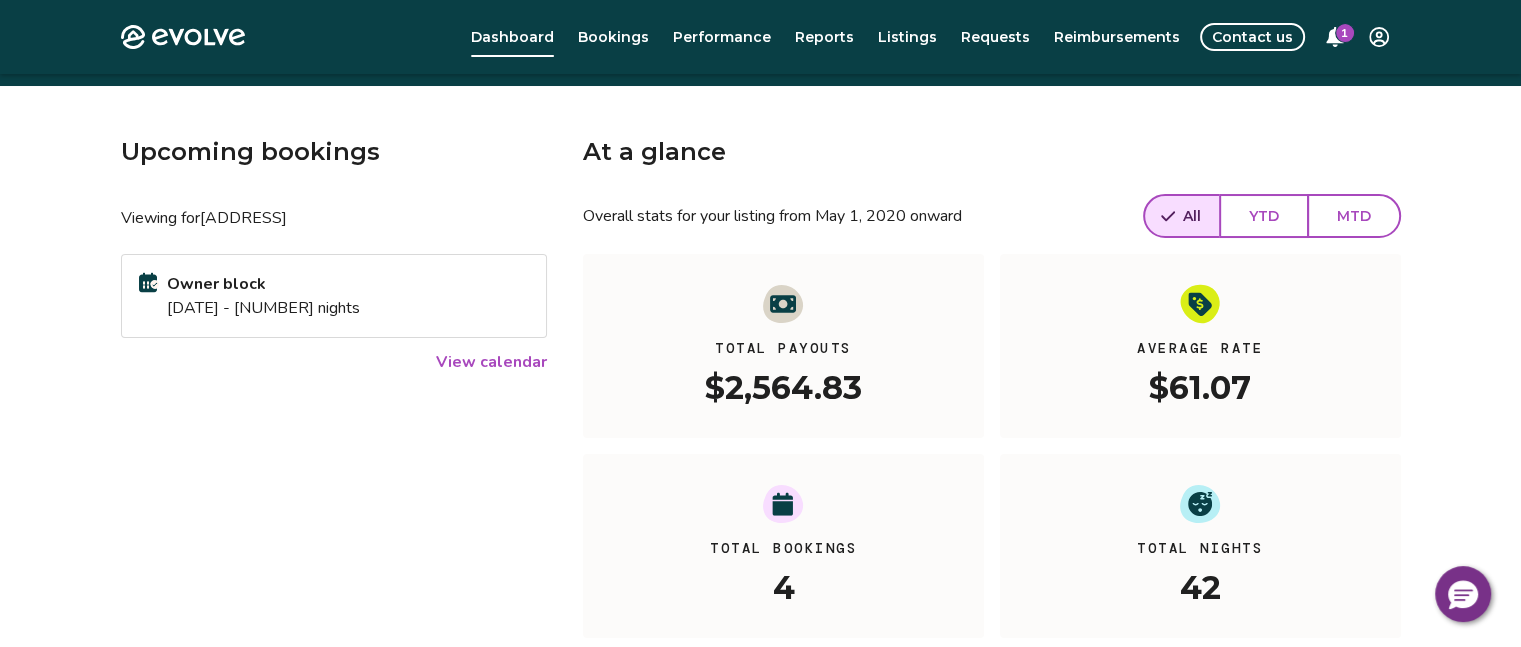 scroll, scrollTop: 0, scrollLeft: 0, axis: both 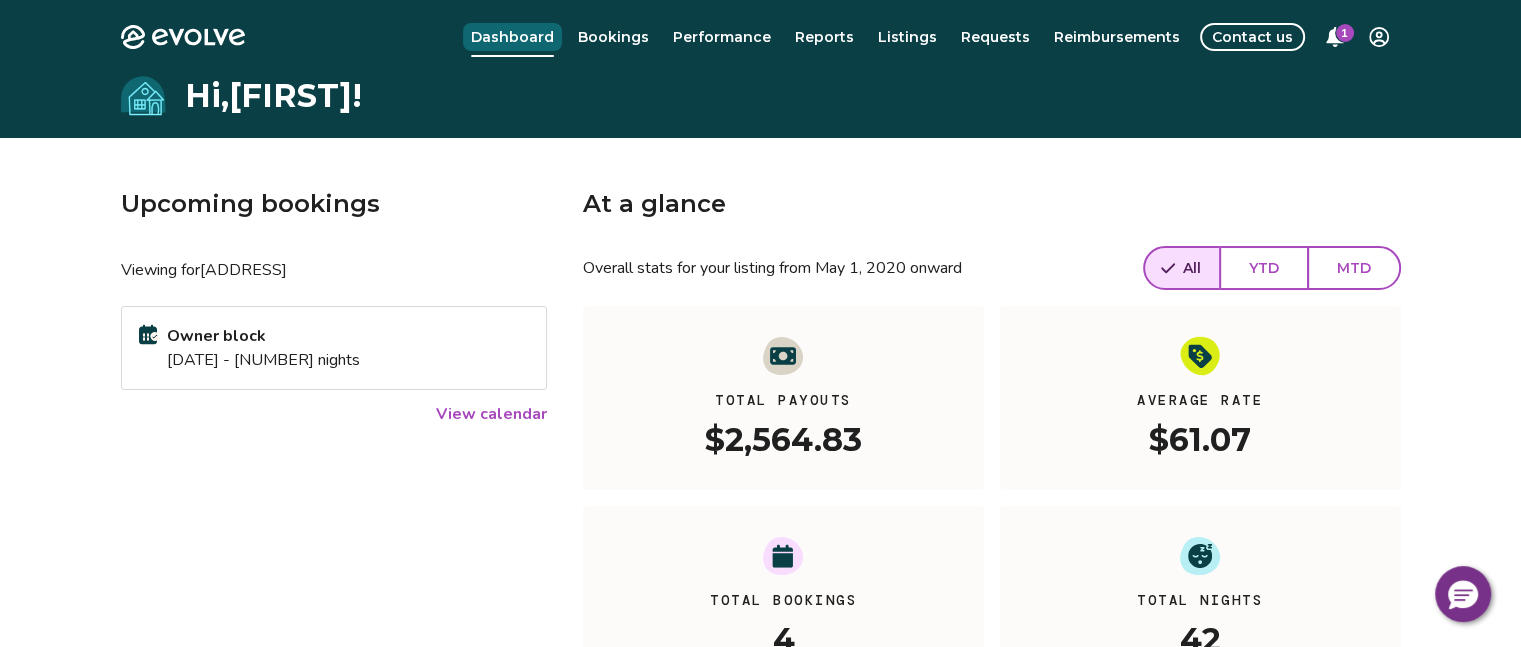 click on "Dashboard" at bounding box center [512, 37] 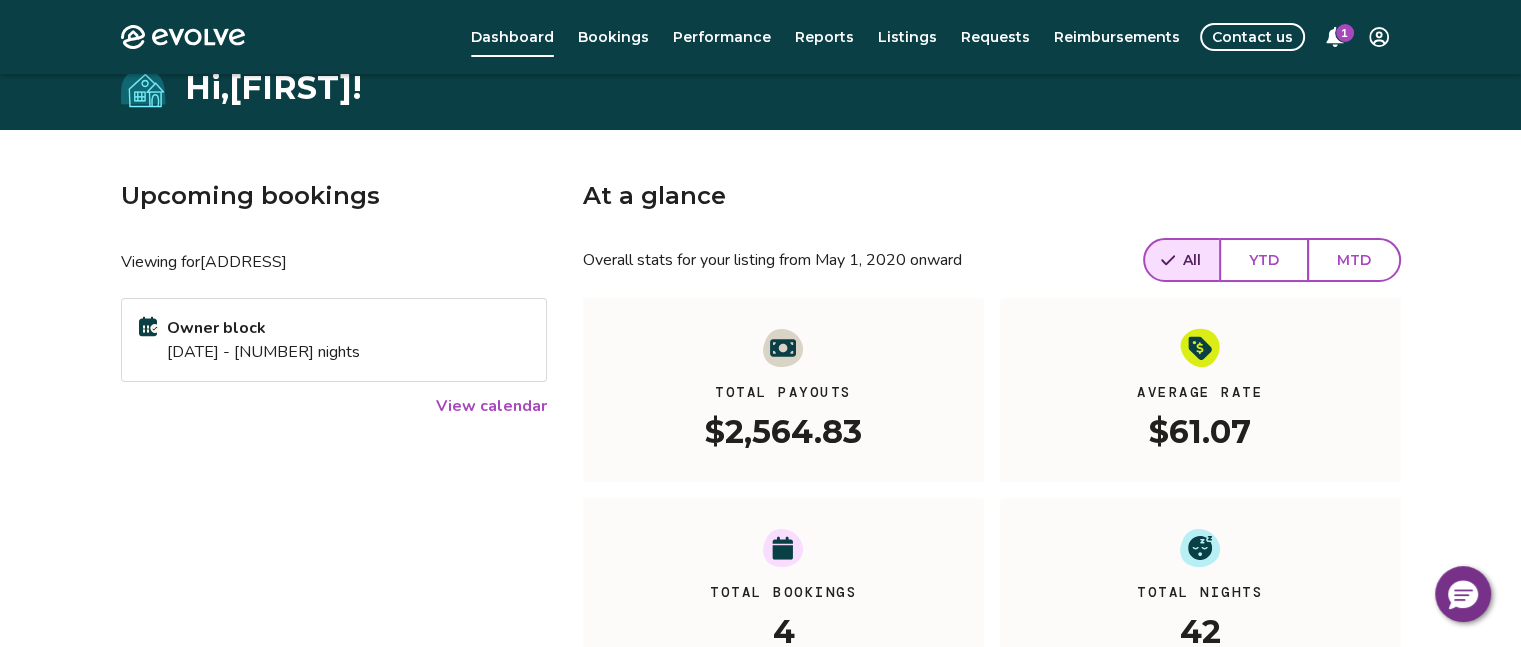 scroll, scrollTop: 0, scrollLeft: 0, axis: both 